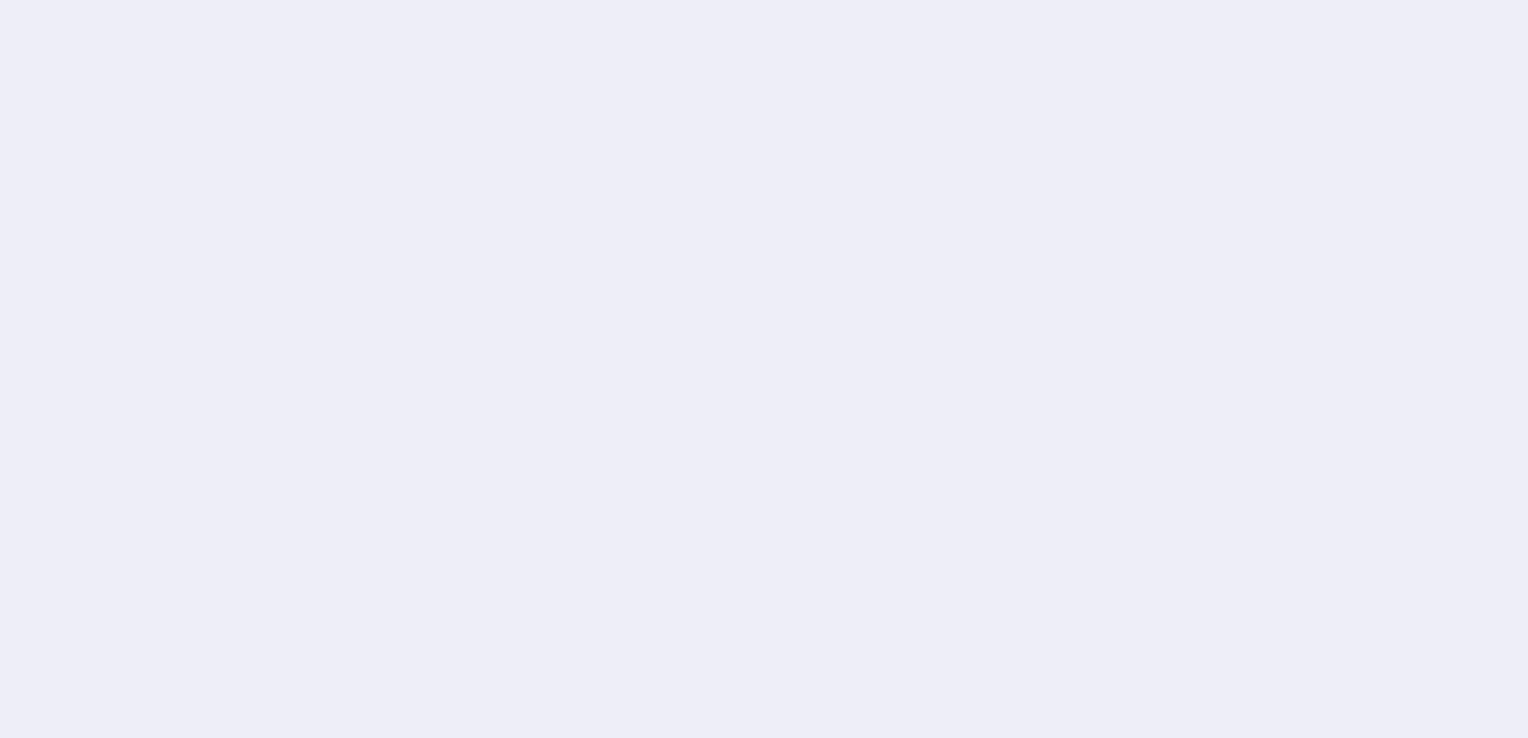 scroll, scrollTop: 0, scrollLeft: 0, axis: both 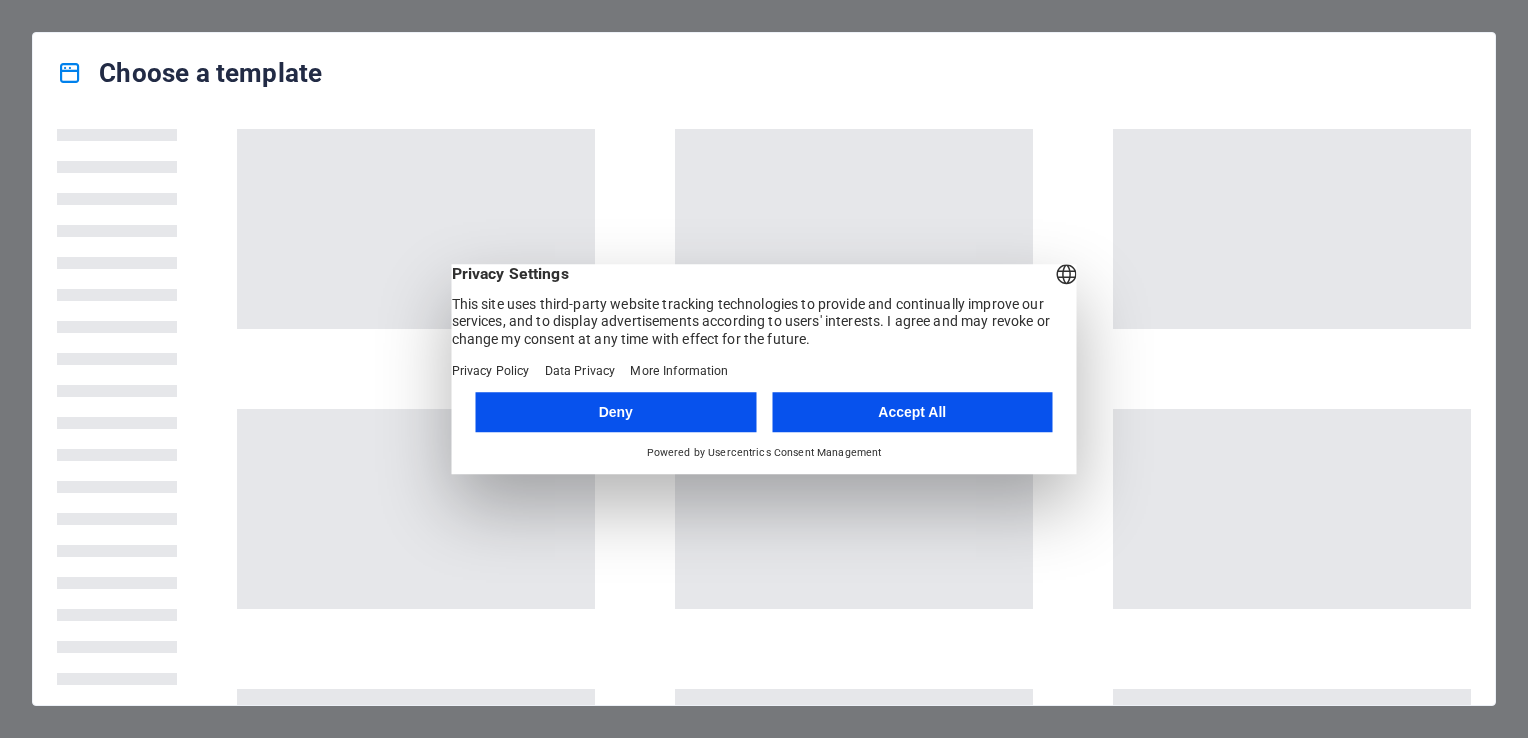 click on "Accept All" at bounding box center [912, 412] 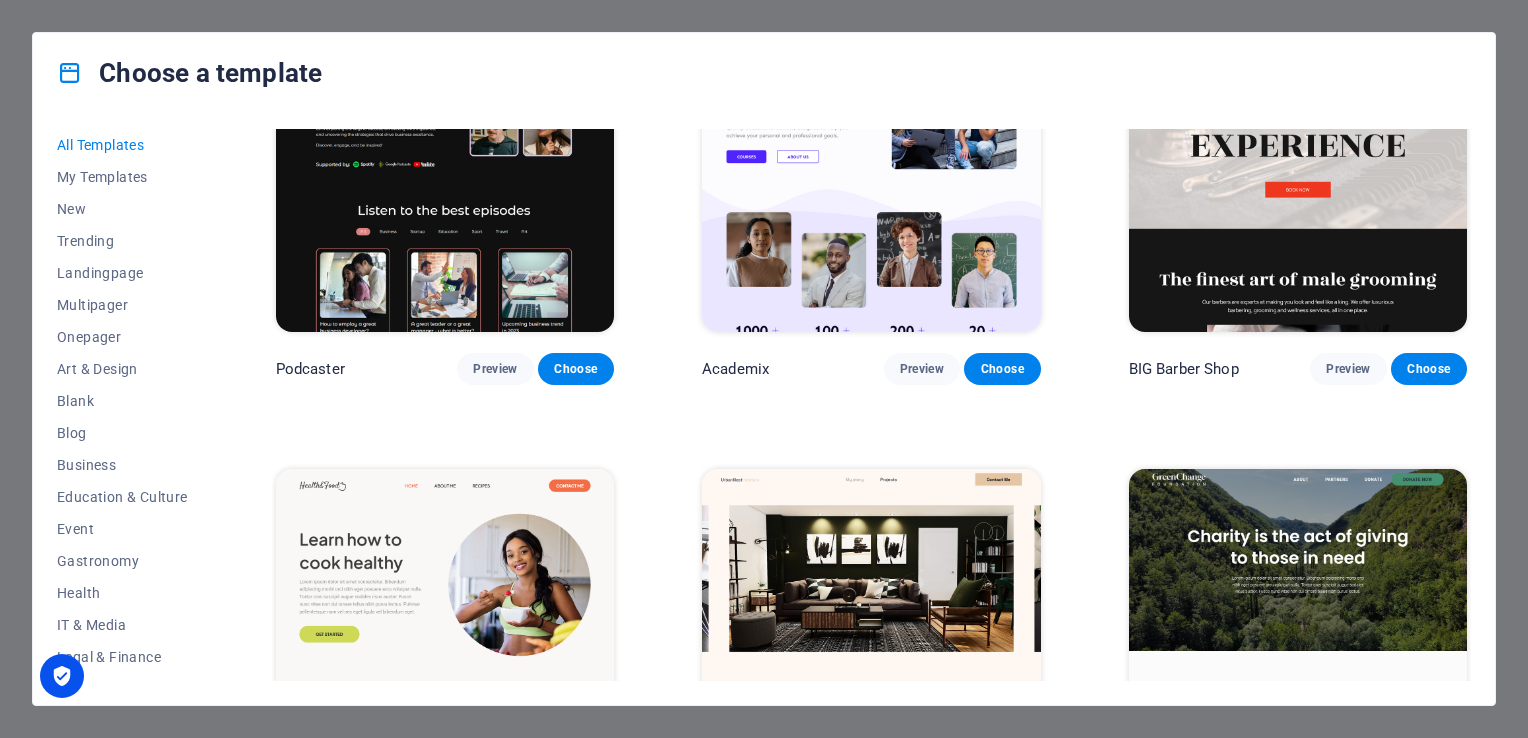 scroll, scrollTop: 1490, scrollLeft: 0, axis: vertical 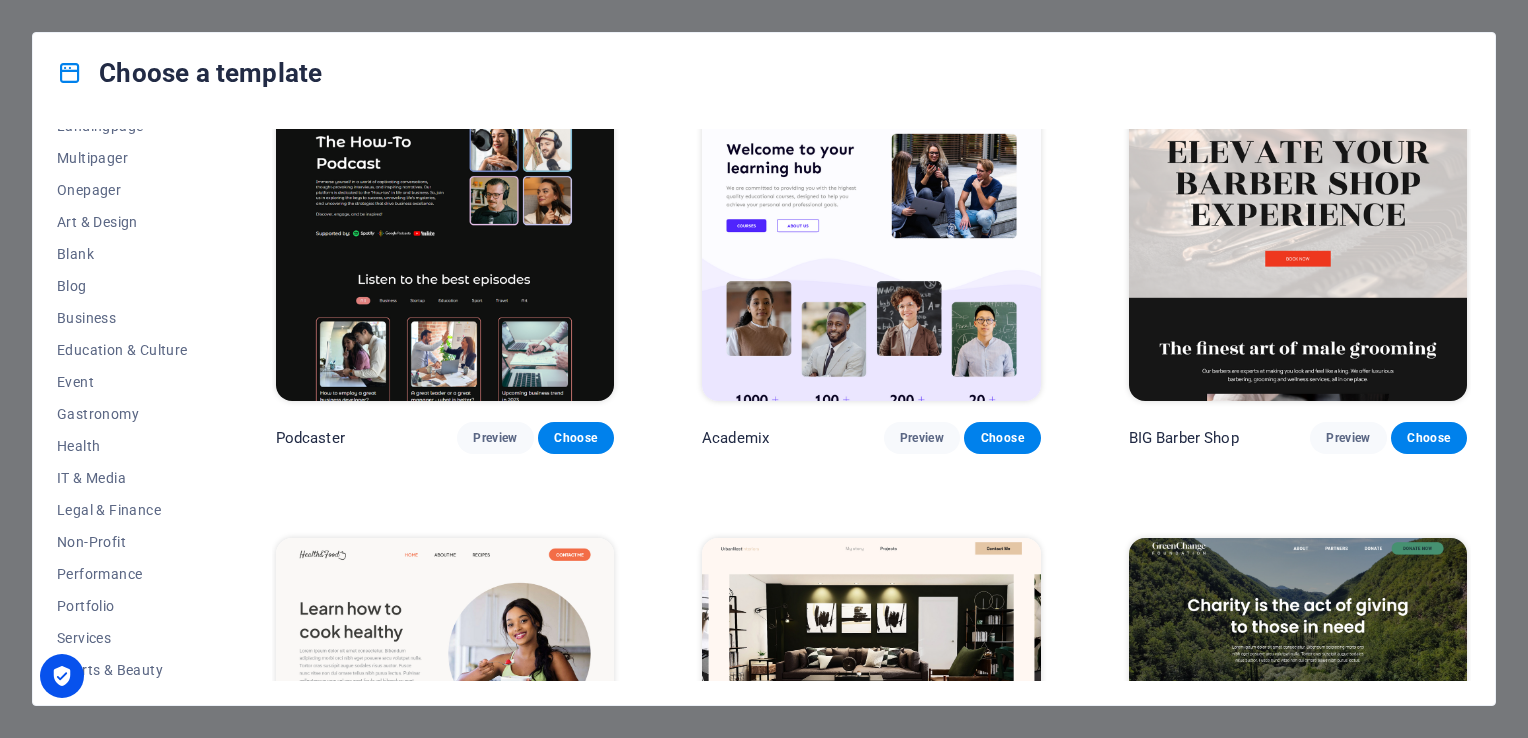 click on "Preview" at bounding box center [495, 887] 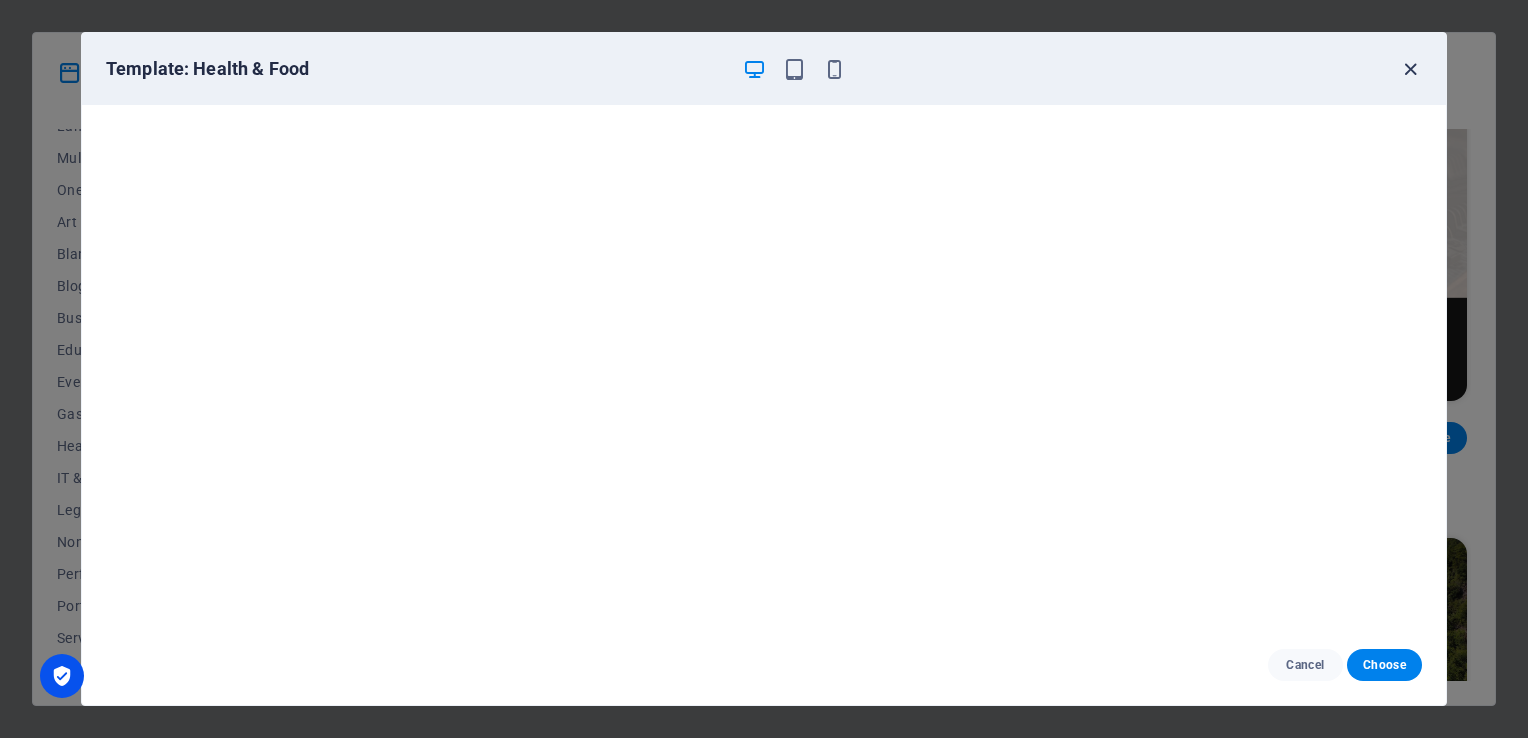 click at bounding box center (1410, 69) 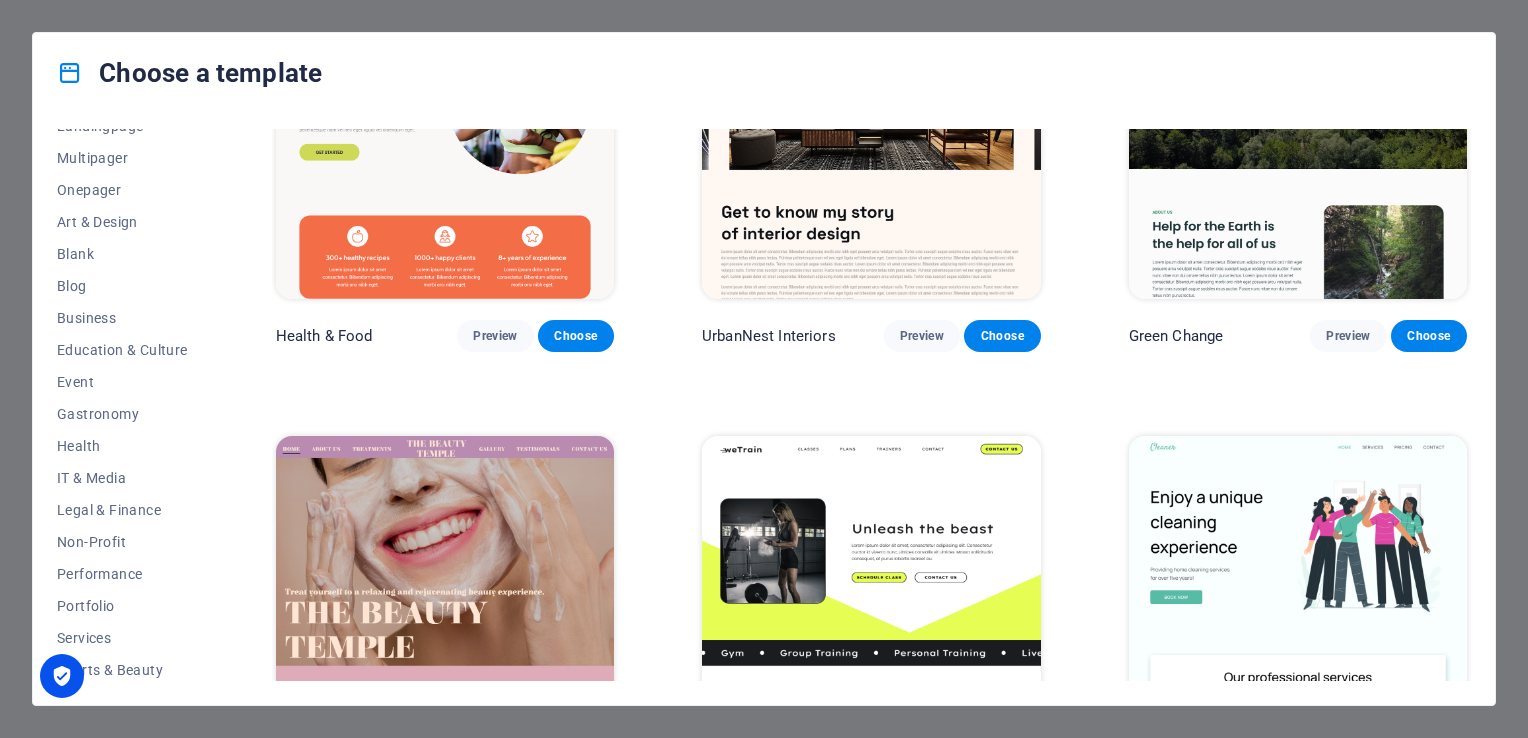 scroll, scrollTop: 1990, scrollLeft: 0, axis: vertical 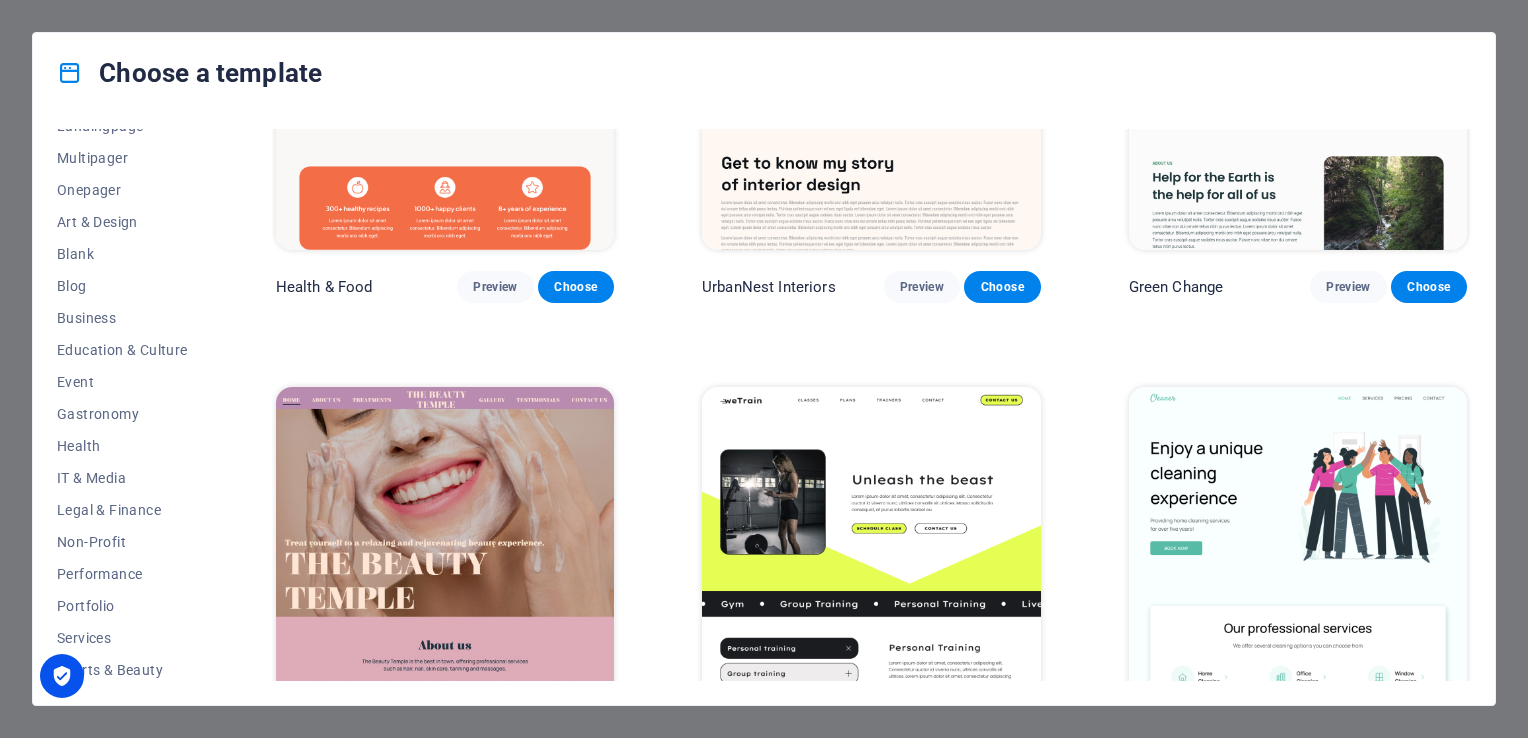 click on "Preview" at bounding box center [922, 2082] 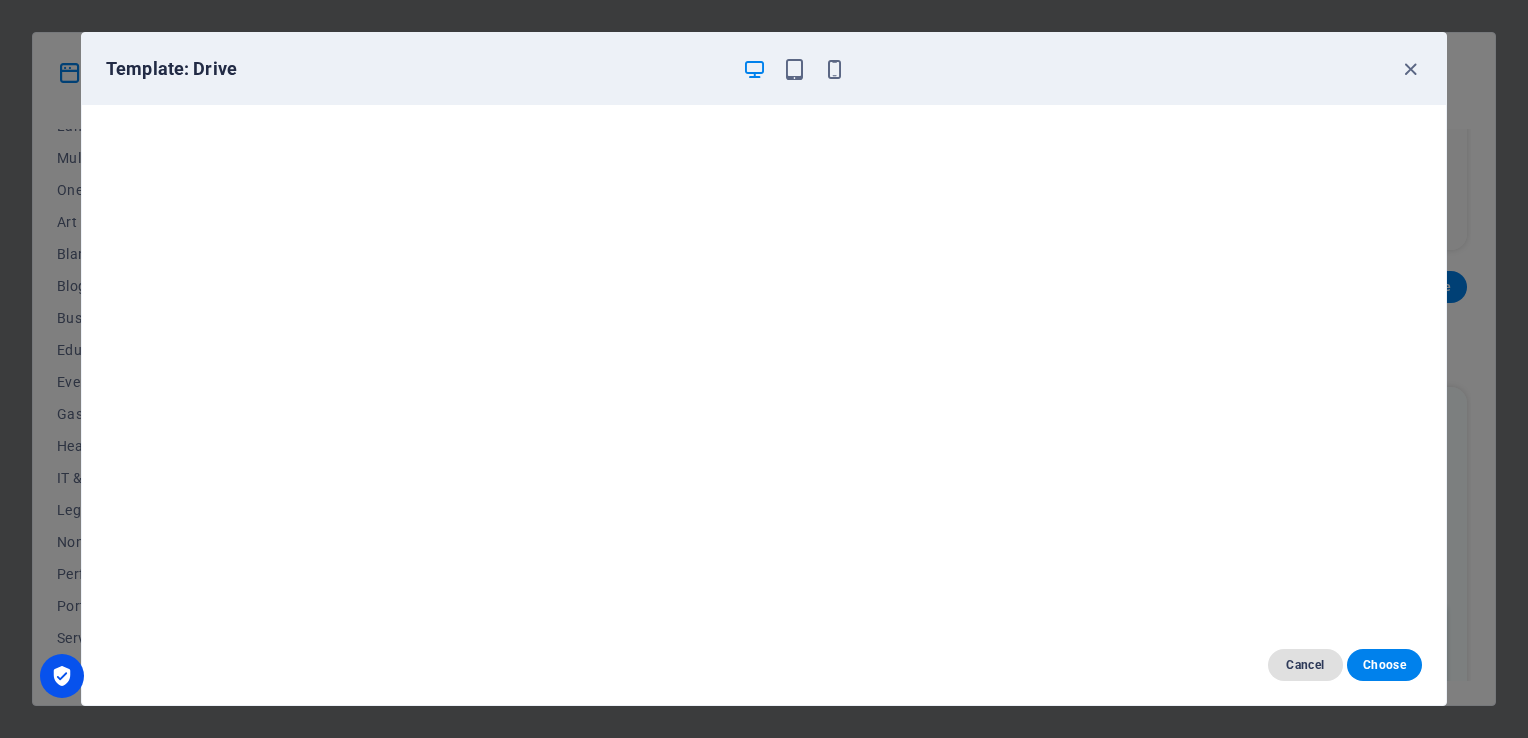 click on "Cancel" at bounding box center (1305, 665) 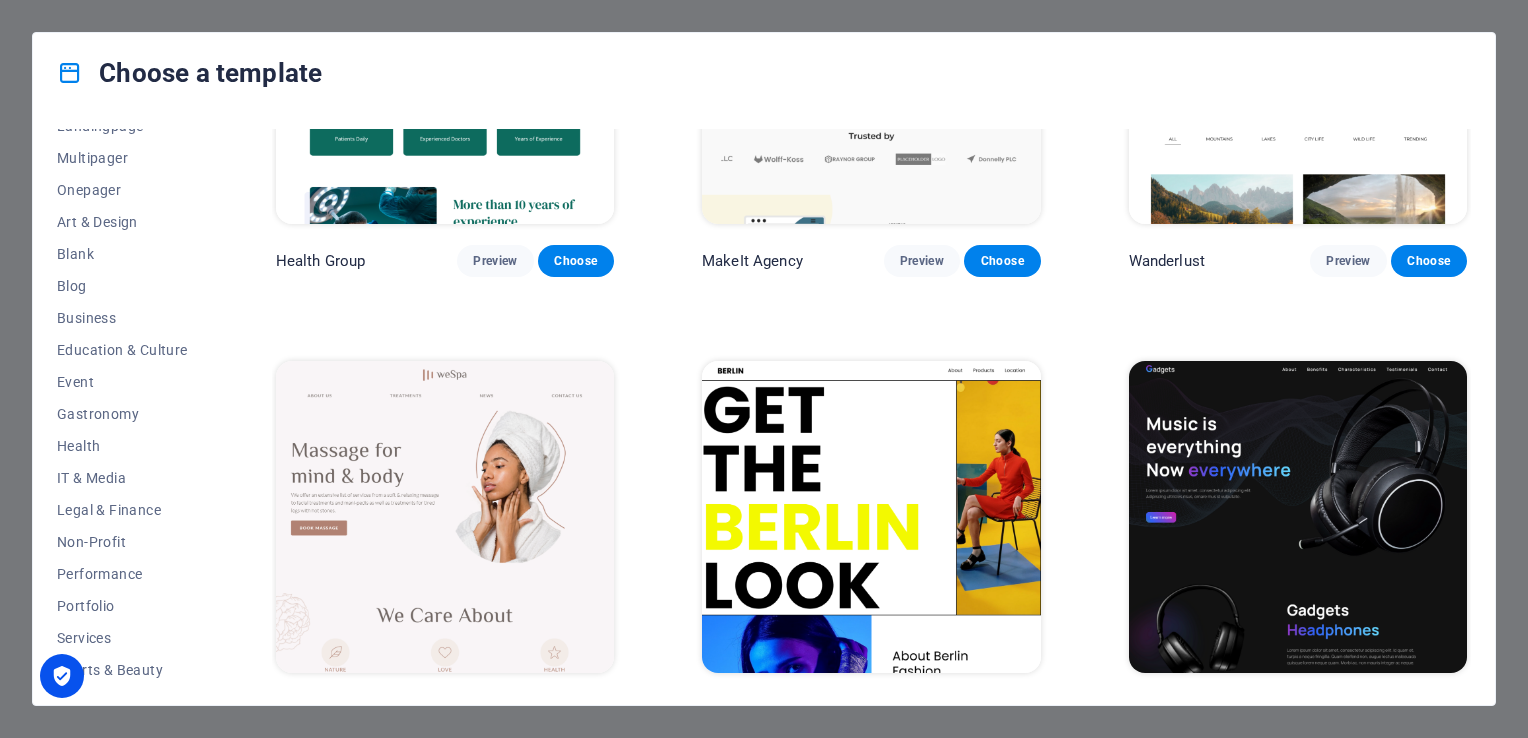 scroll, scrollTop: 4290, scrollLeft: 0, axis: vertical 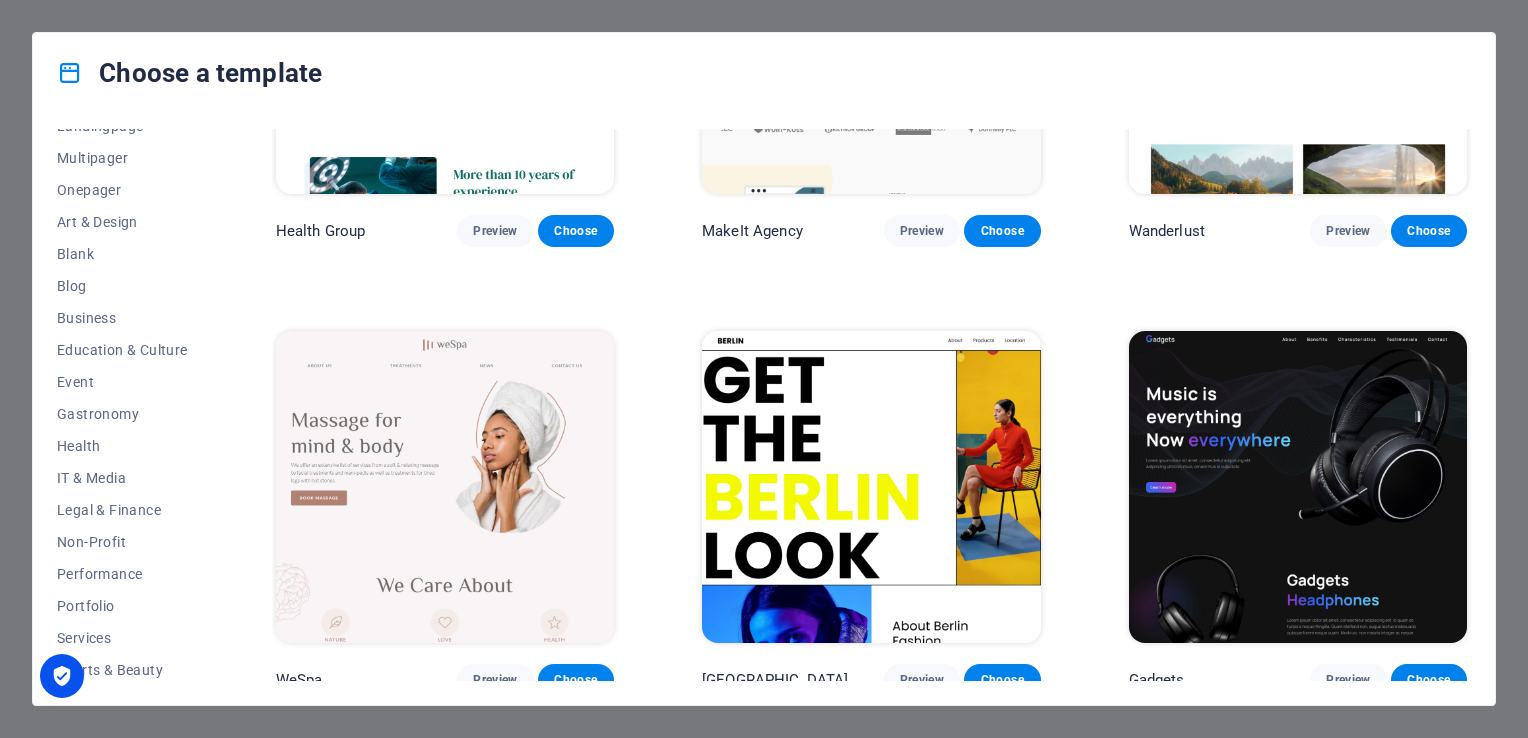 click on "Preview" at bounding box center [922, 6515] 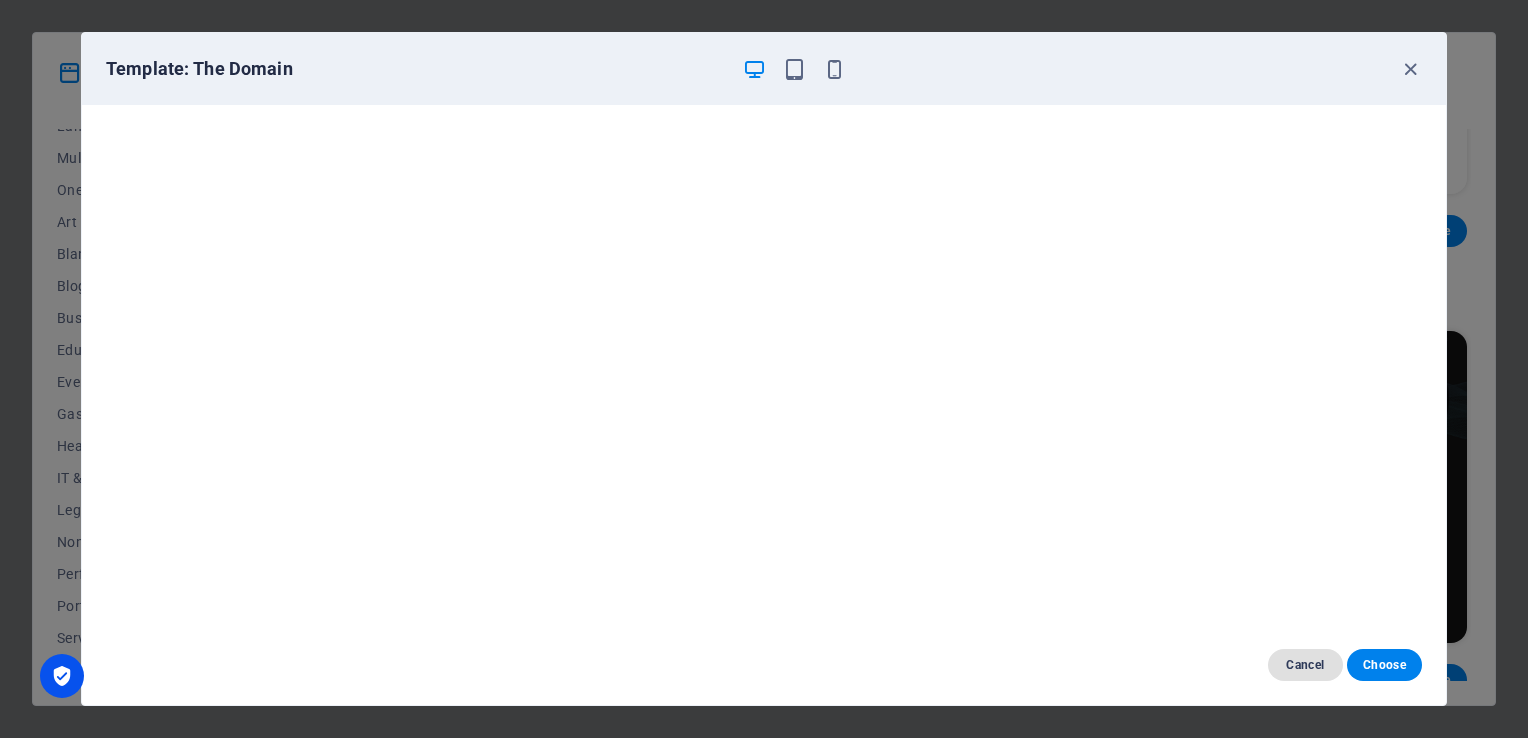 click on "Cancel" at bounding box center (1305, 665) 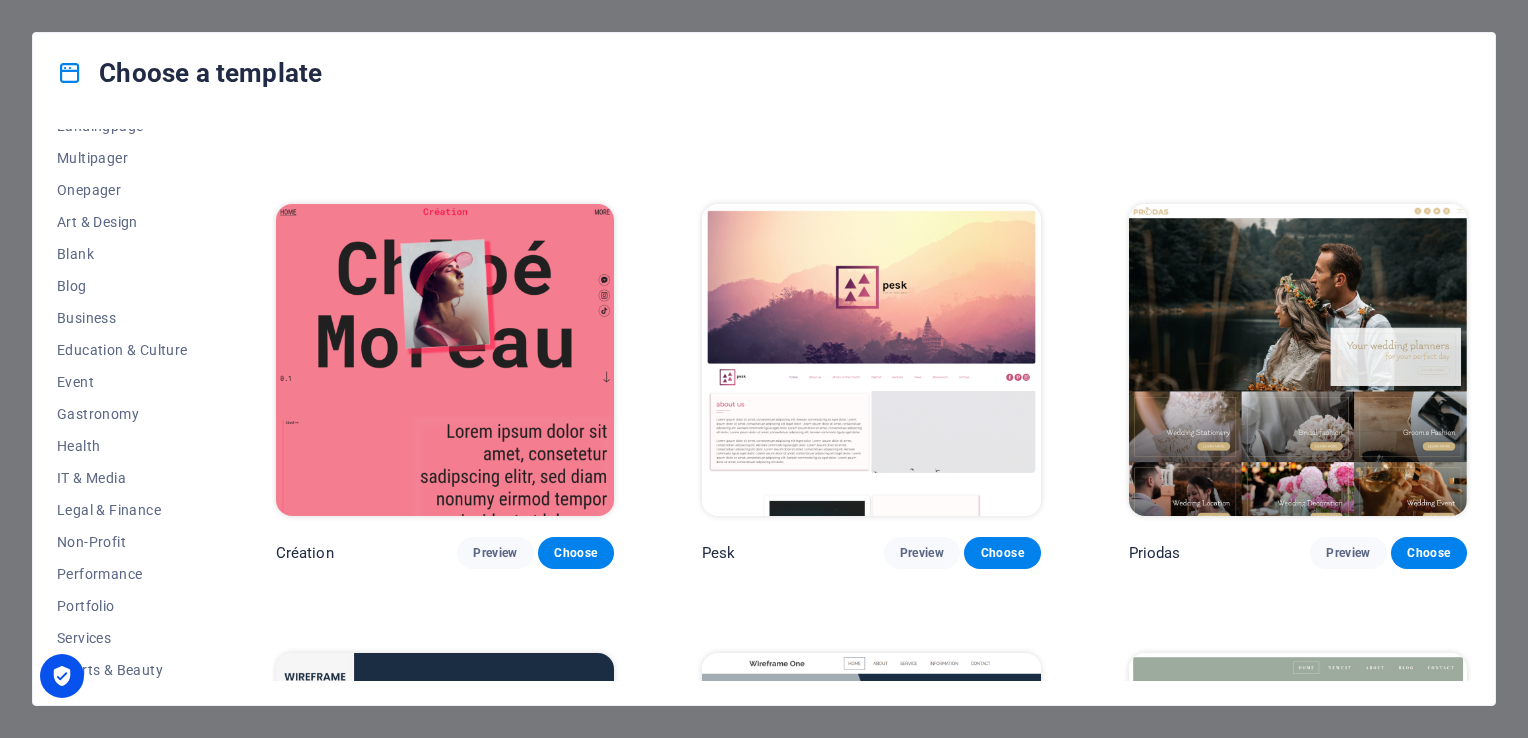 scroll, scrollTop: 6690, scrollLeft: 0, axis: vertical 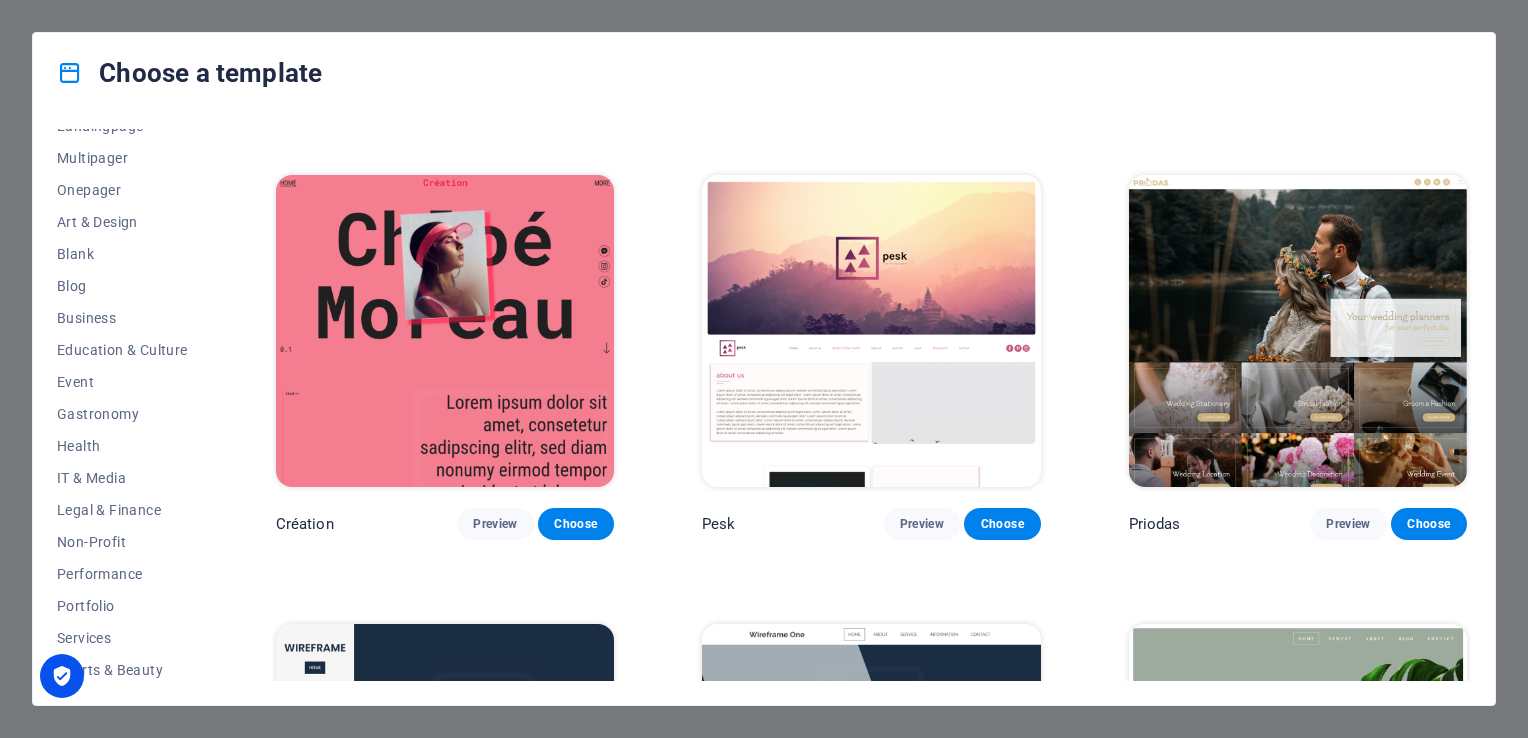 click on "Preview" at bounding box center [922, 11296] 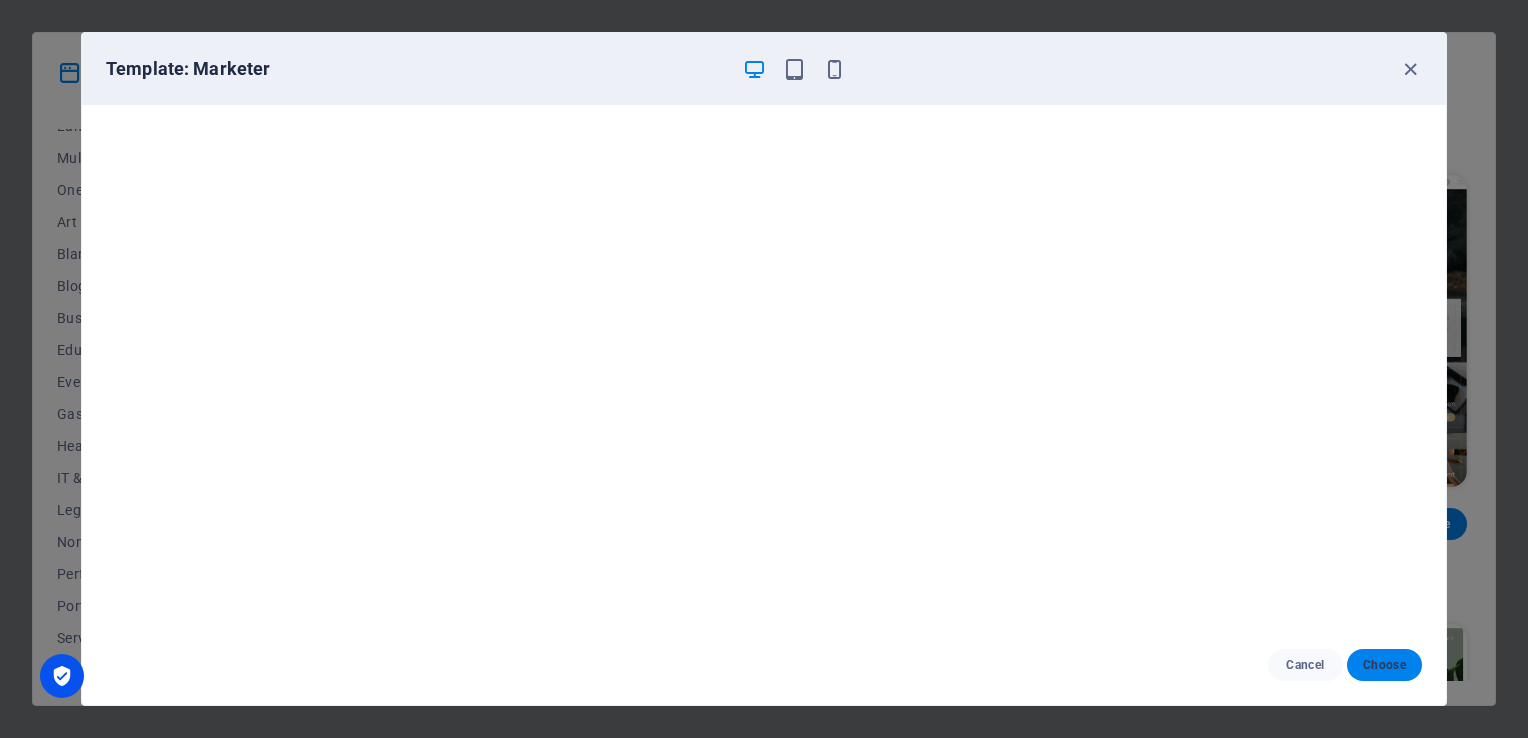 click on "Choose" at bounding box center [1384, 665] 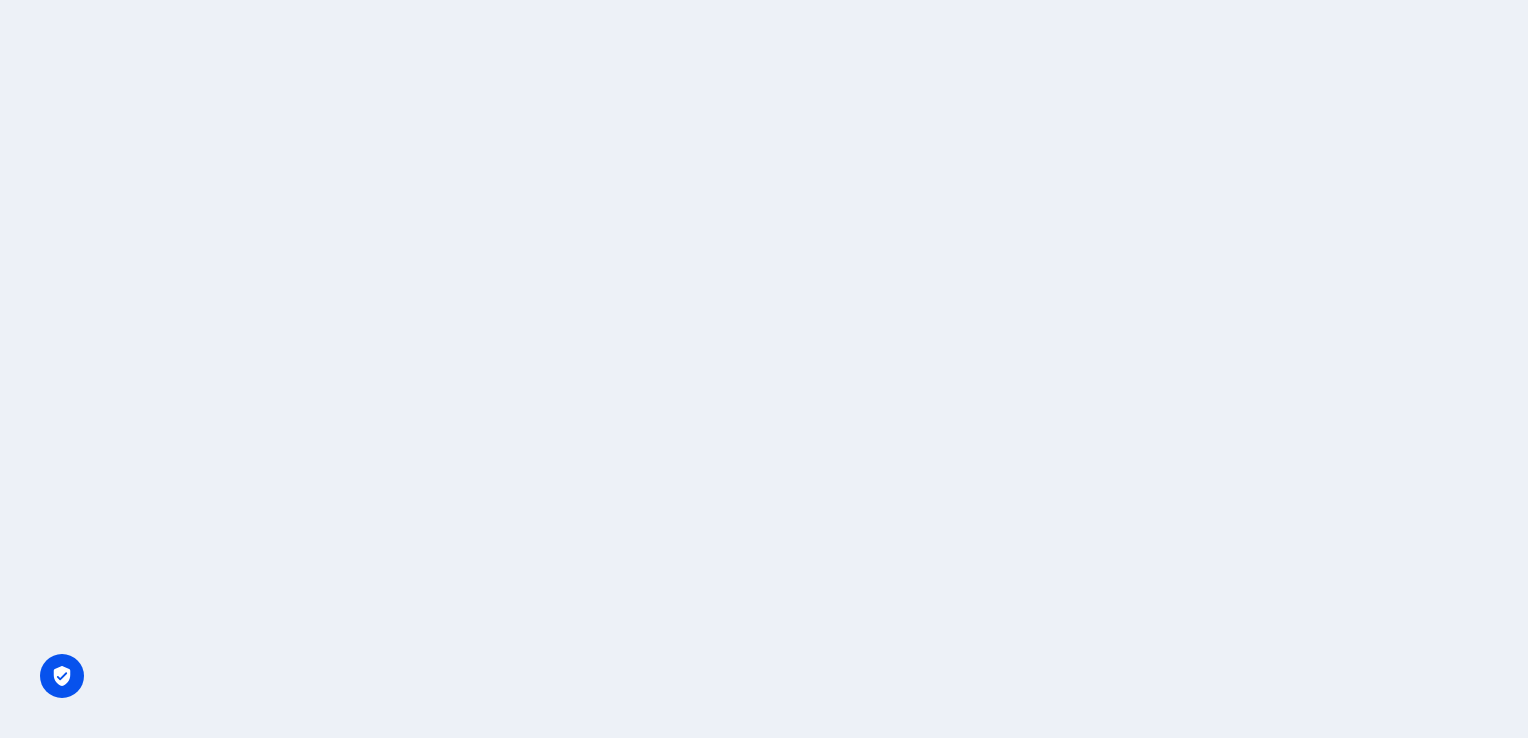 scroll, scrollTop: 0, scrollLeft: 0, axis: both 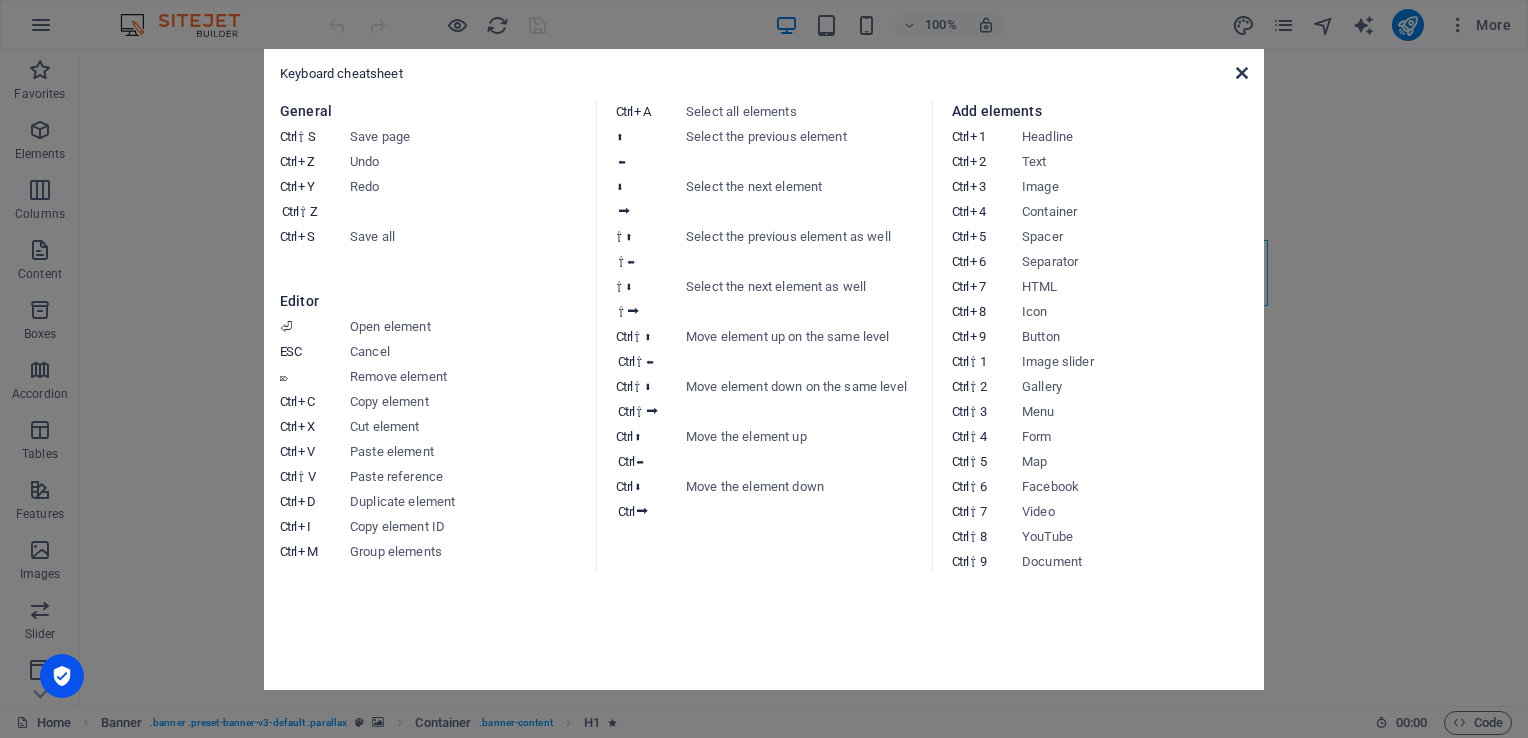 click at bounding box center [1242, 73] 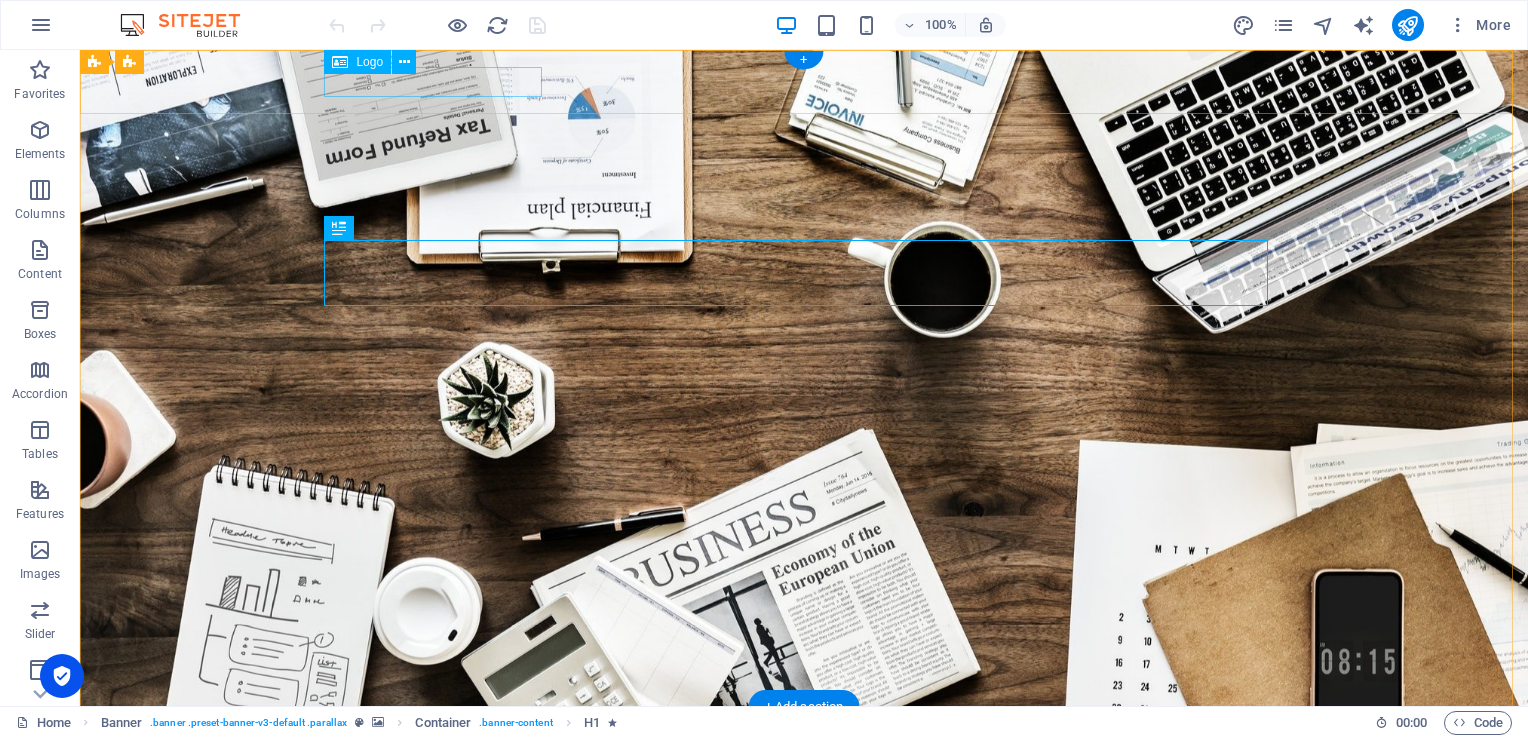 scroll, scrollTop: 0, scrollLeft: 0, axis: both 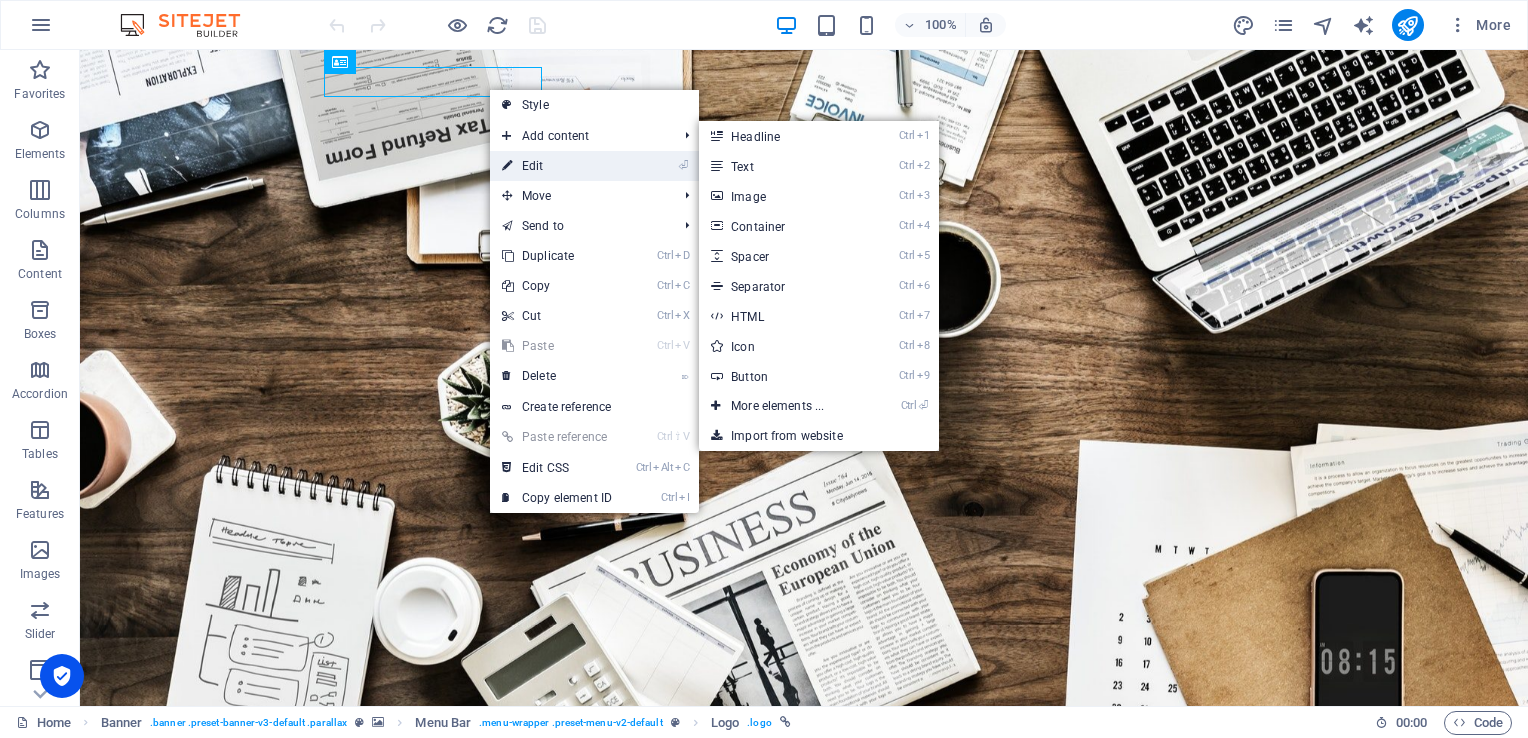 click on "⏎  Edit" at bounding box center (557, 166) 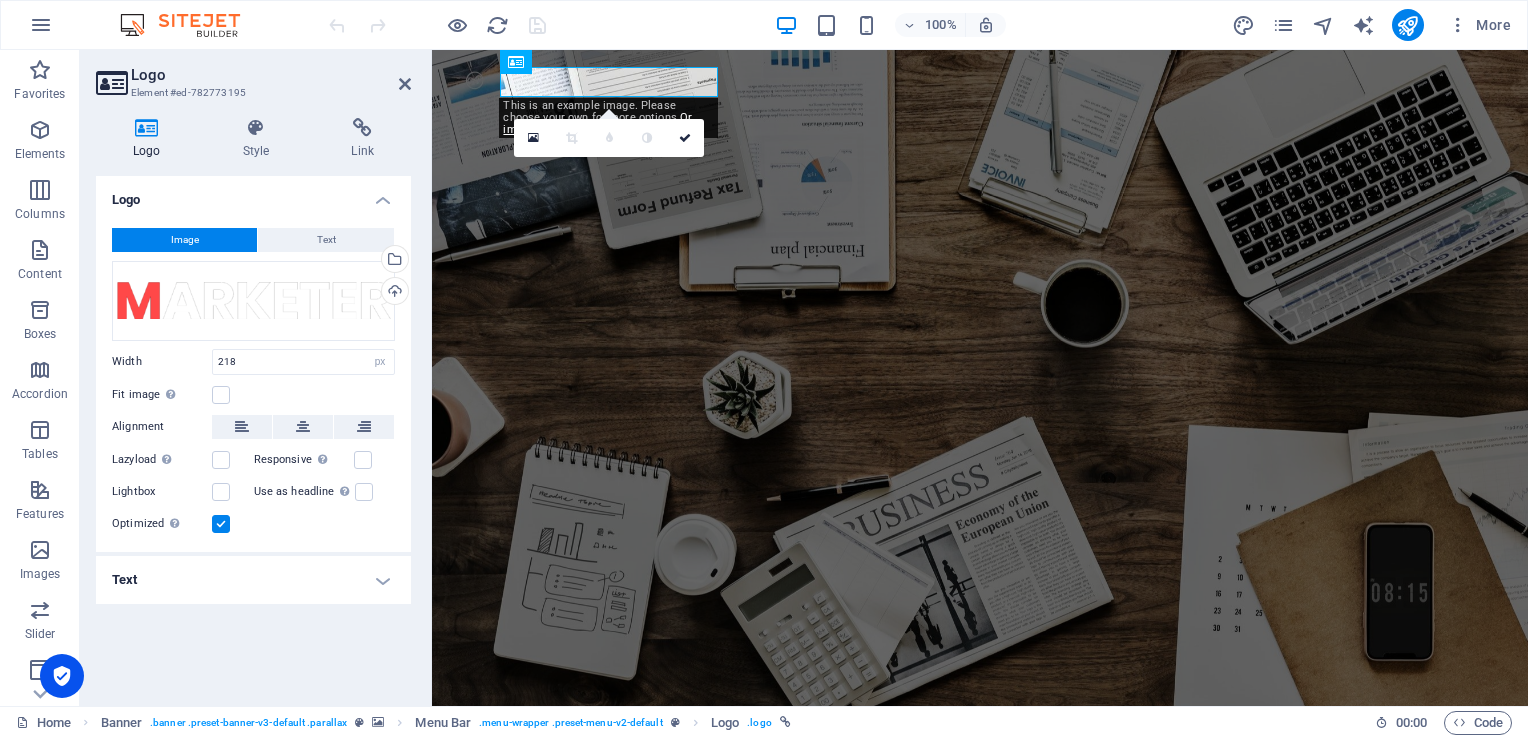 click on "Image" at bounding box center (184, 240) 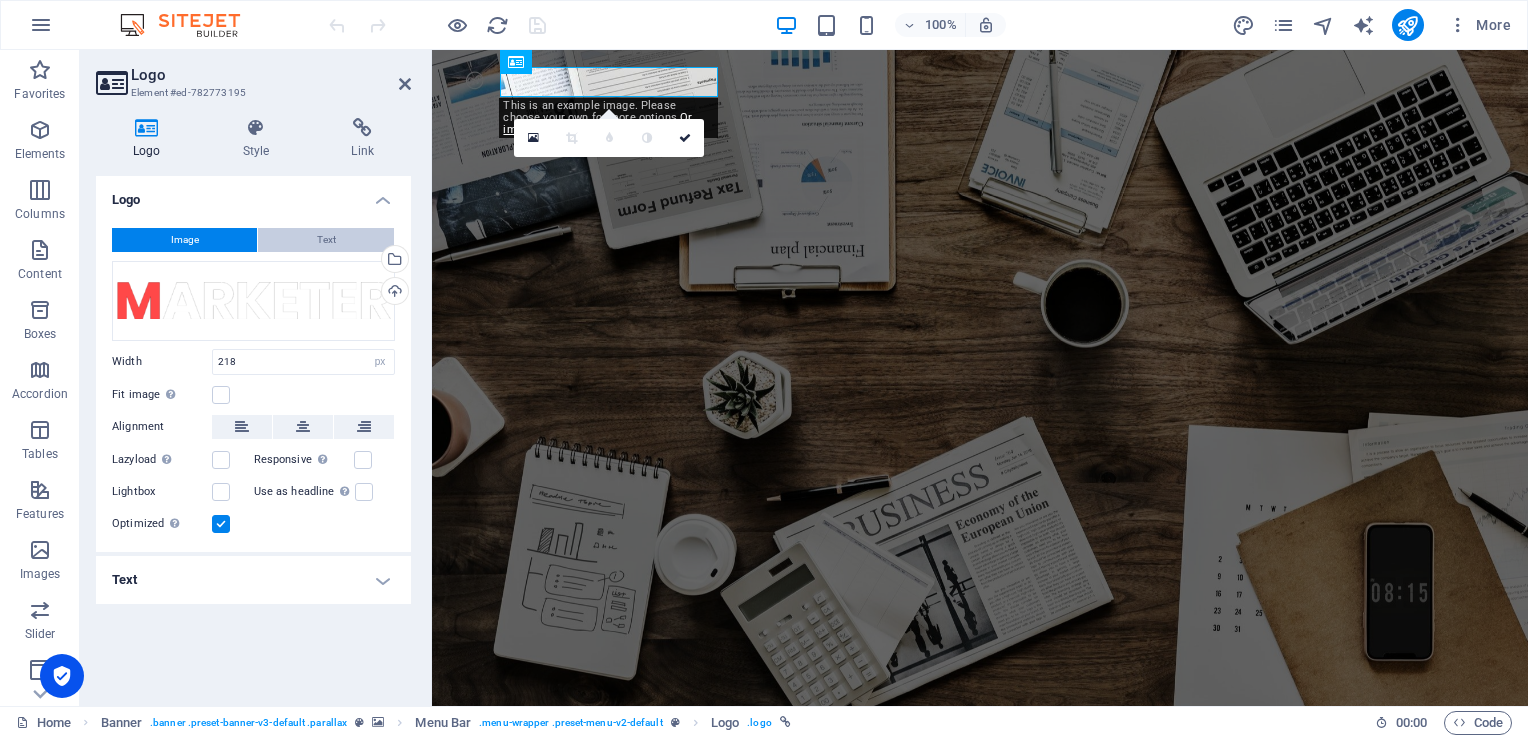 click on "Text" at bounding box center [326, 240] 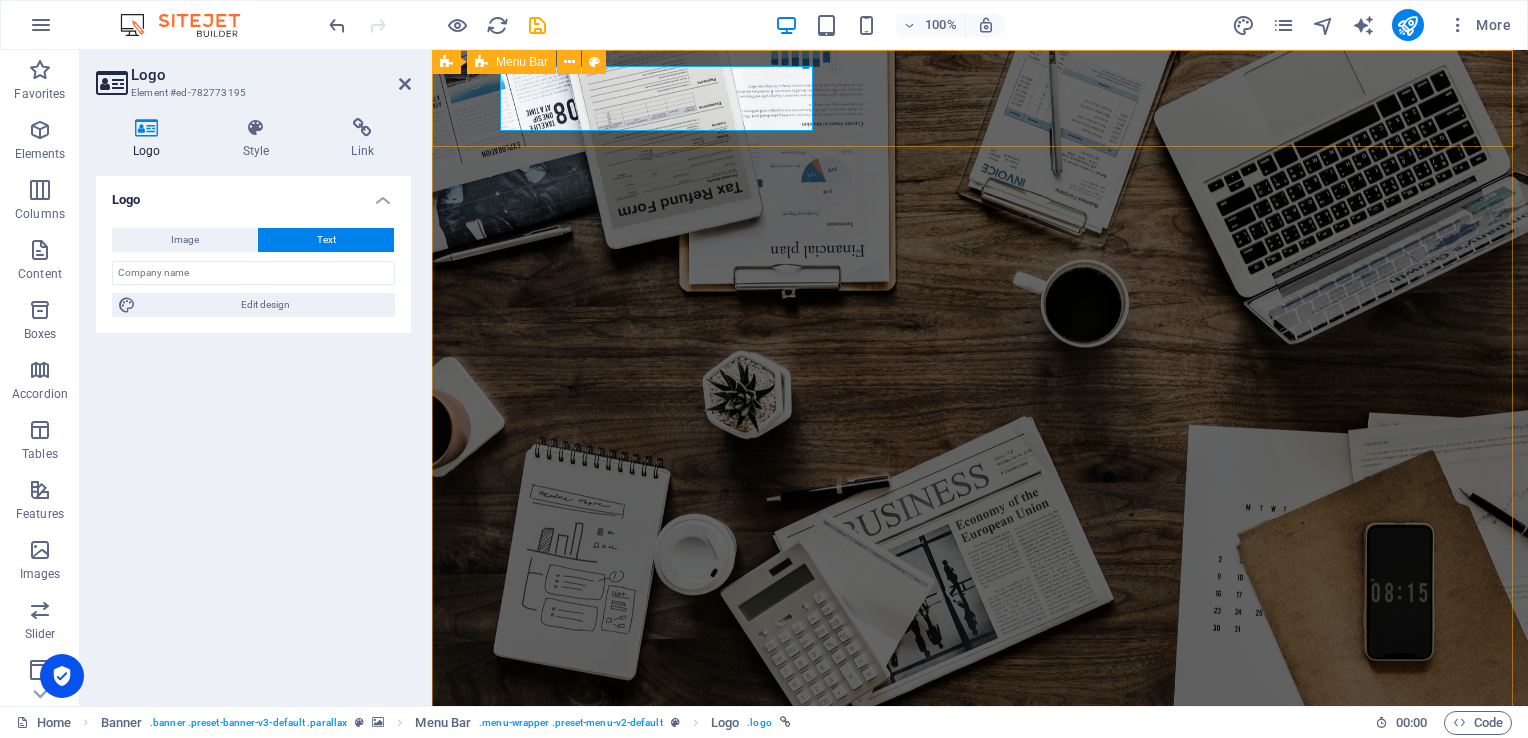 type 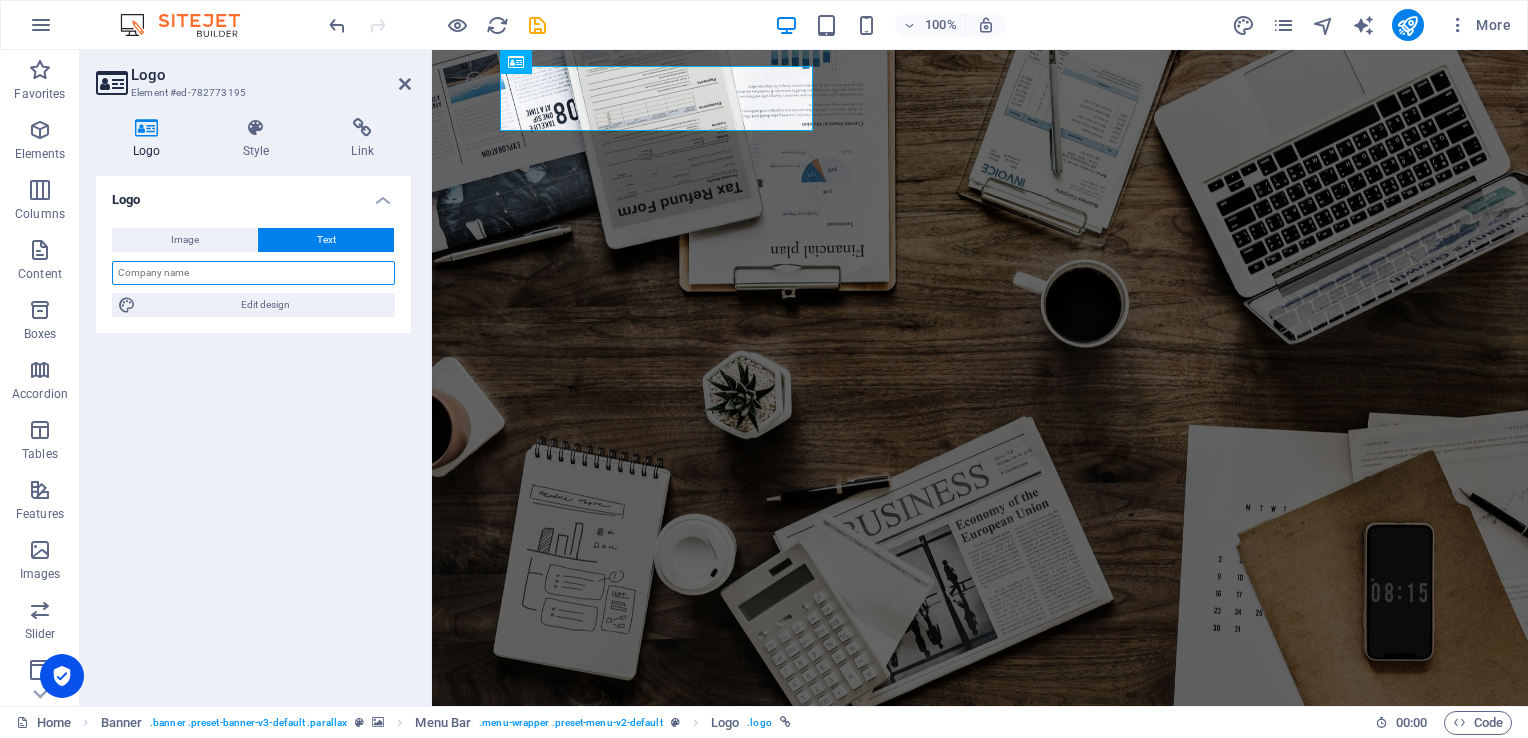 click at bounding box center [253, 273] 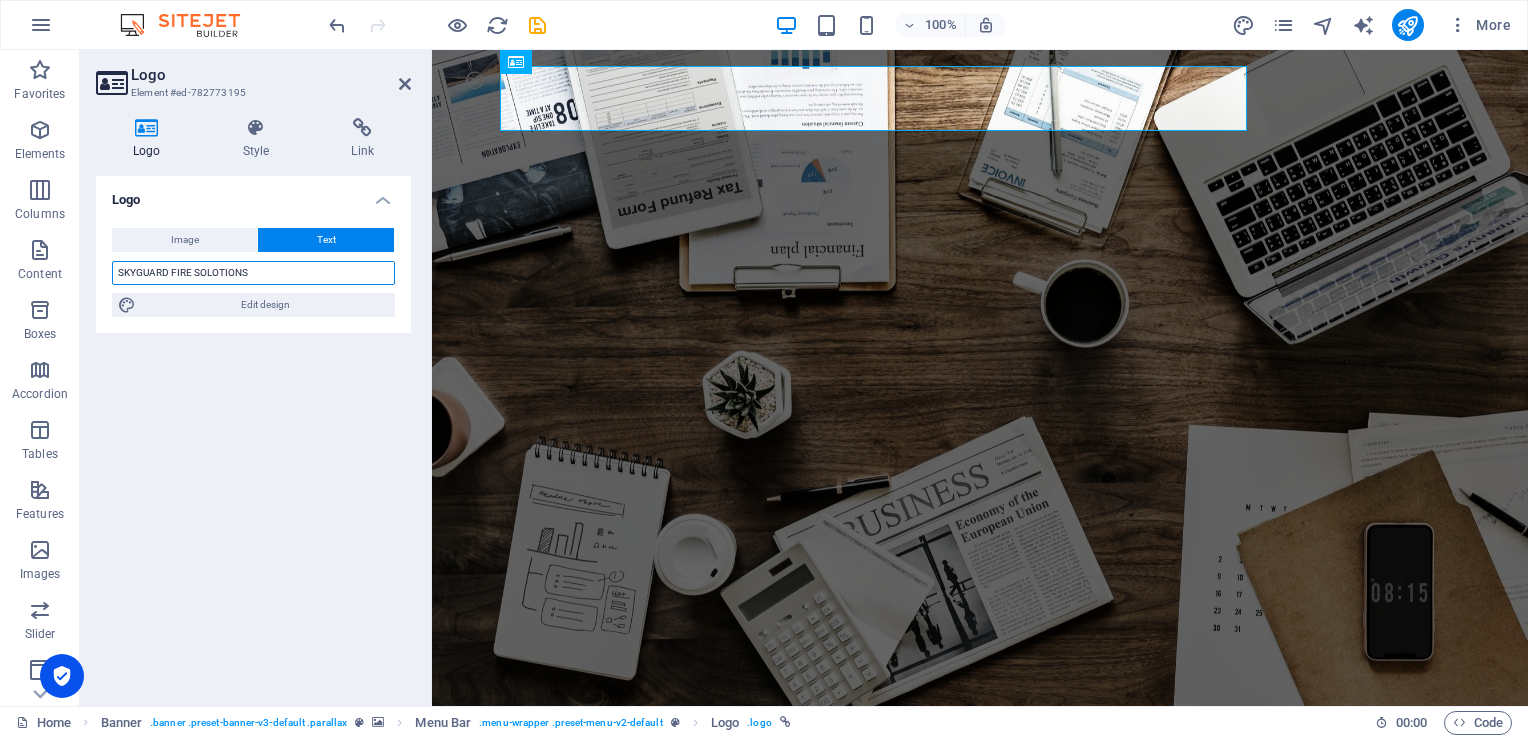 type on "SKYGUARD FIRE SOLOTIONS" 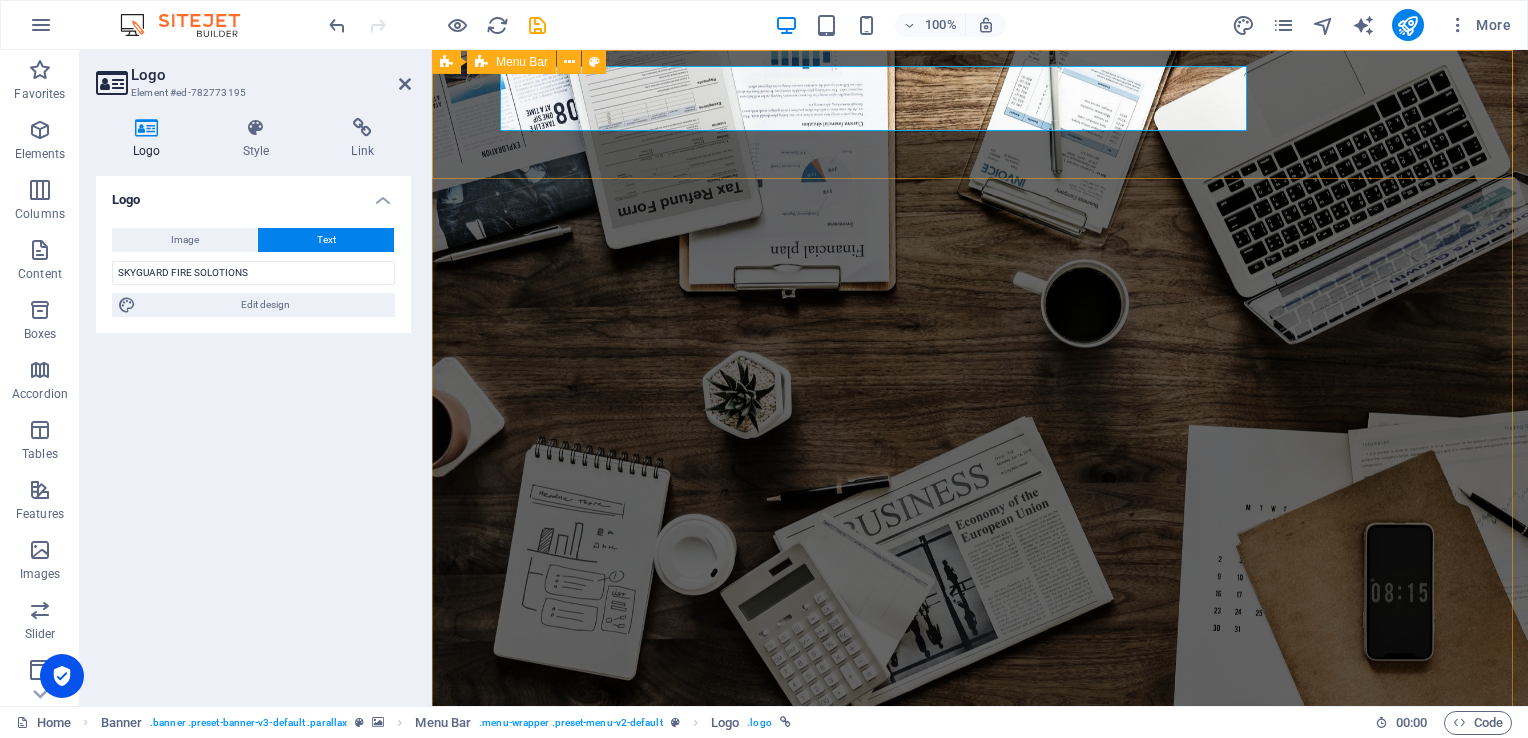 click on "SKYGUARD FIRE SOLOTIONS  Home About us Services Projects Team Contact" at bounding box center (980, 771) 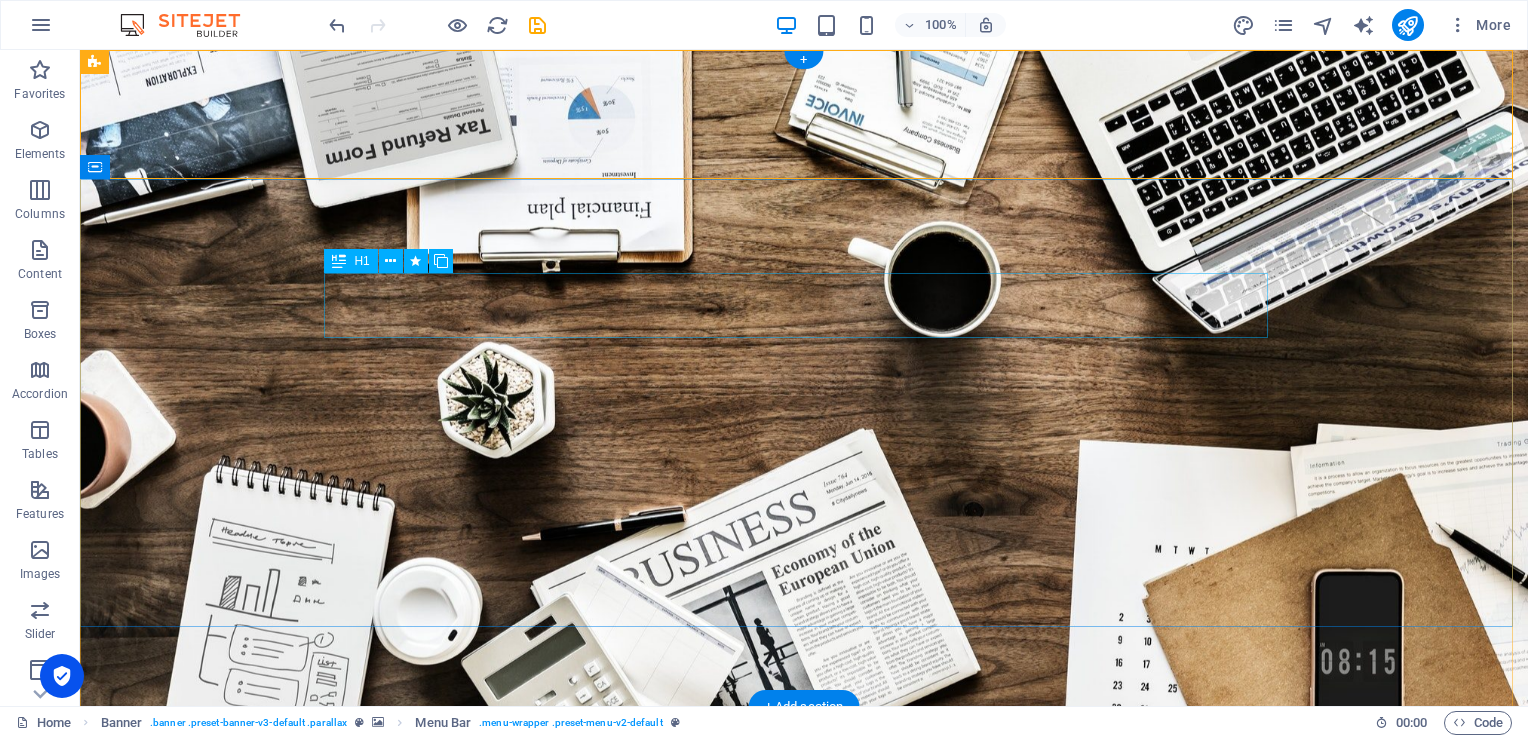 click on "O nline Marketing" at bounding box center (804, 948) 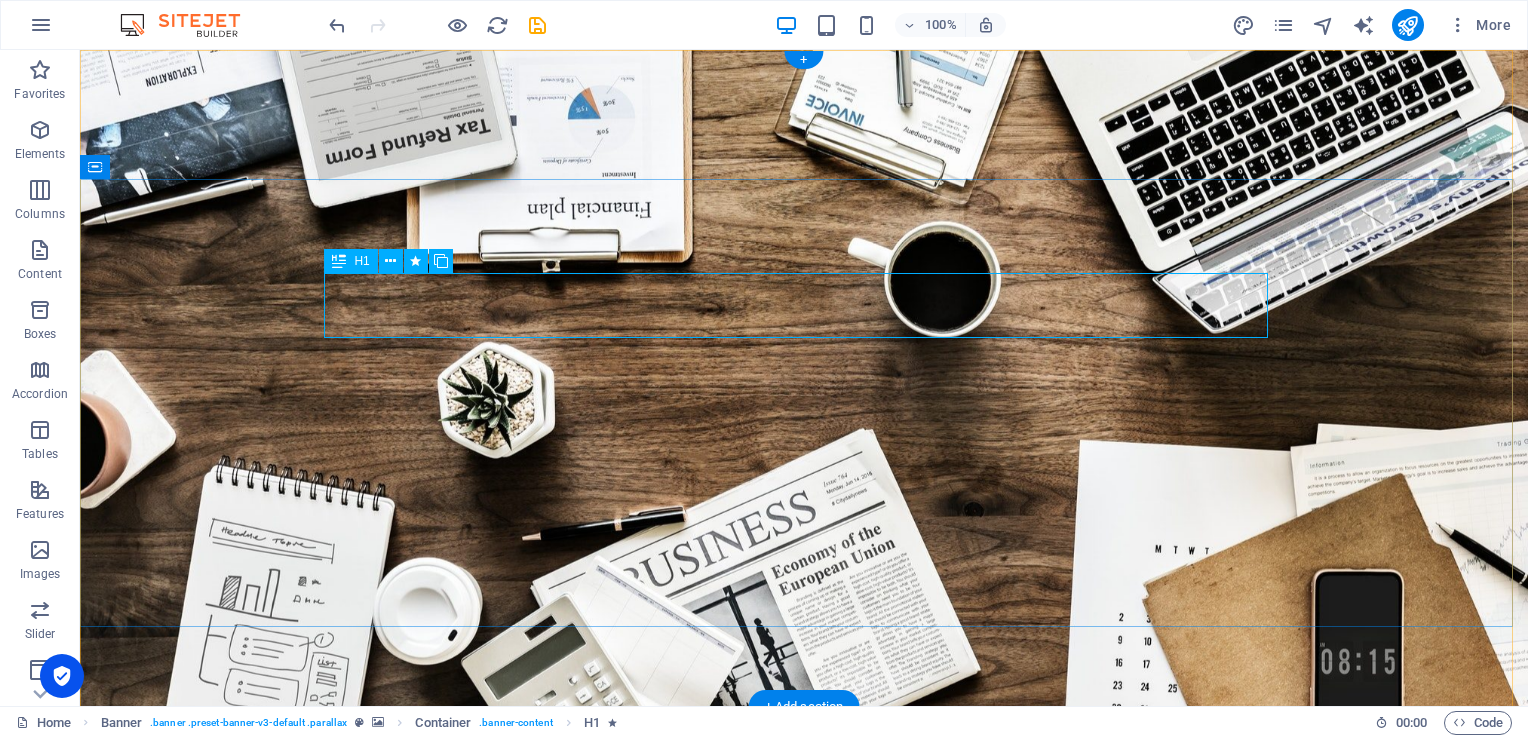 click on "O nline Marketing" at bounding box center [804, 948] 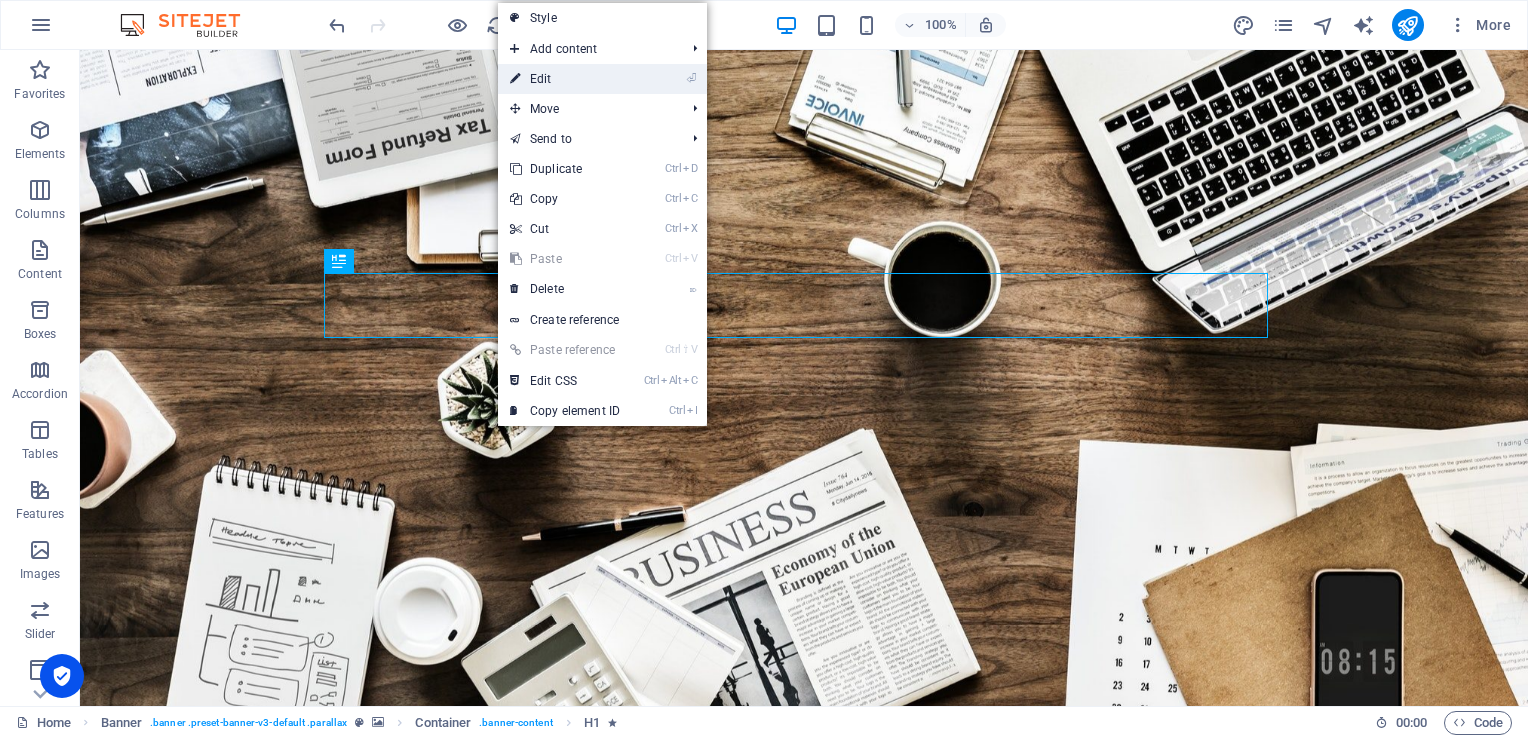 click on "⏎  Edit" at bounding box center (565, 79) 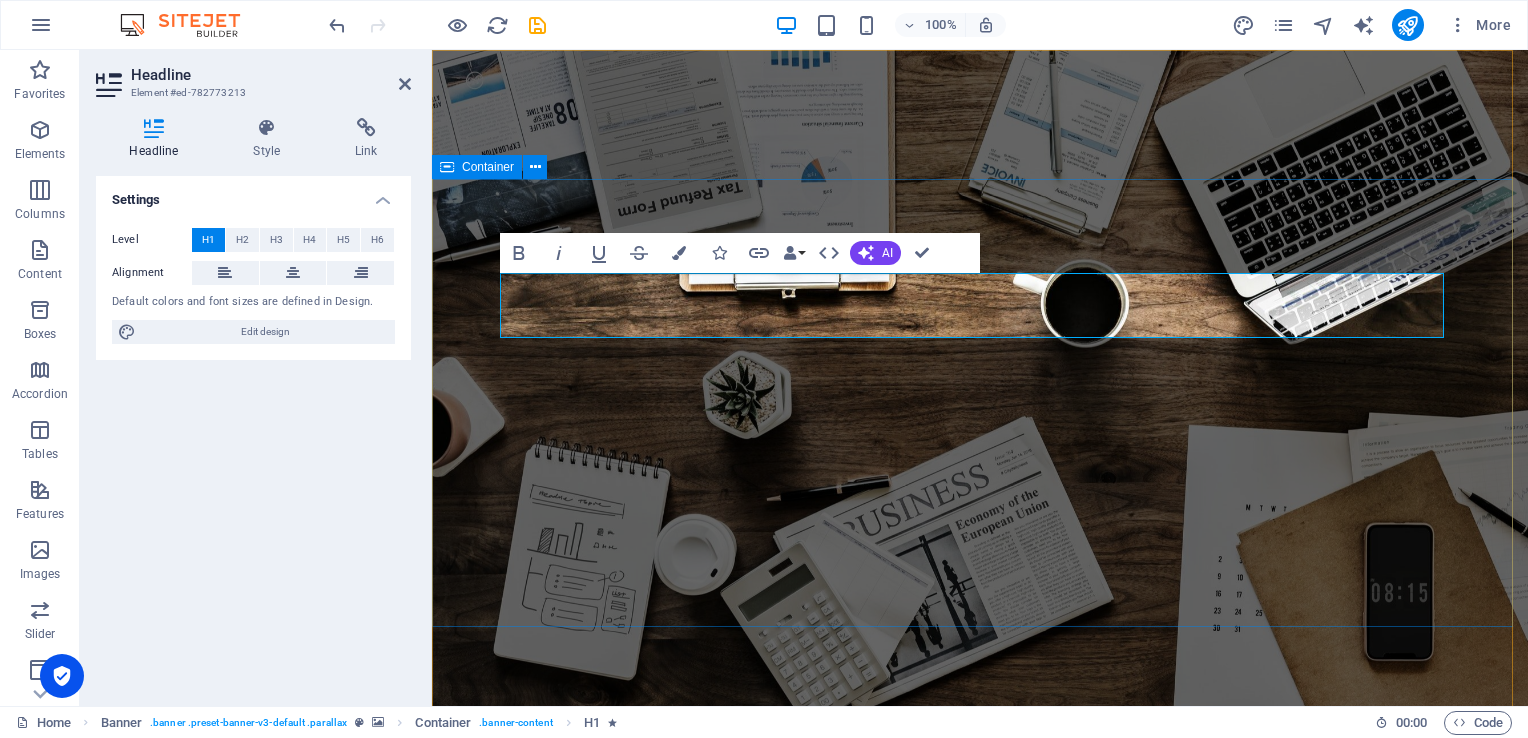 click on "O nline Marketing S OCIAL MEDIA MARKETING R EVIEW & STATISTICS Learn more" at bounding box center [980, 1046] 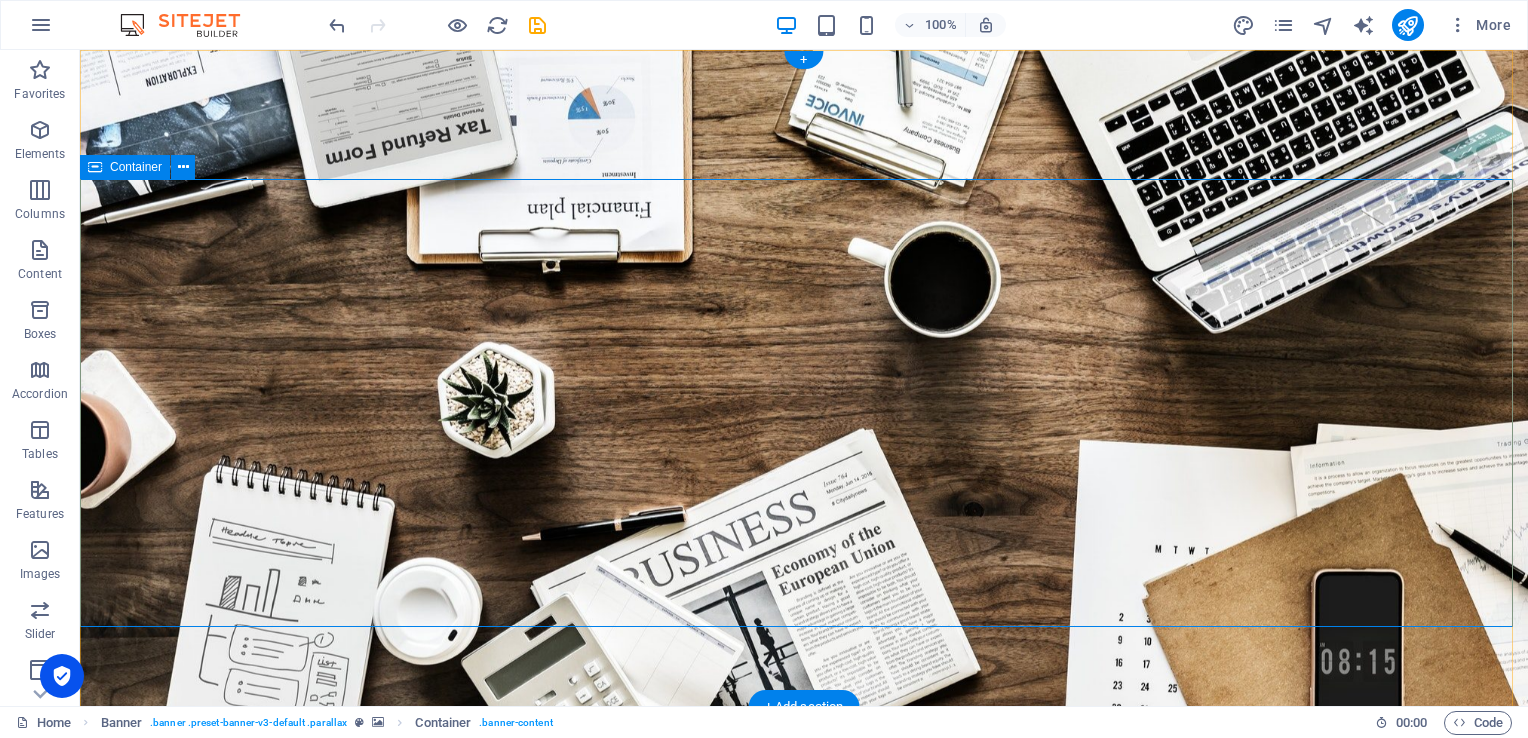click on "O nline Marketing S OCIAL MEDIA MARKETING R EVIEW & STATISTICS Learn more" at bounding box center [804, 1046] 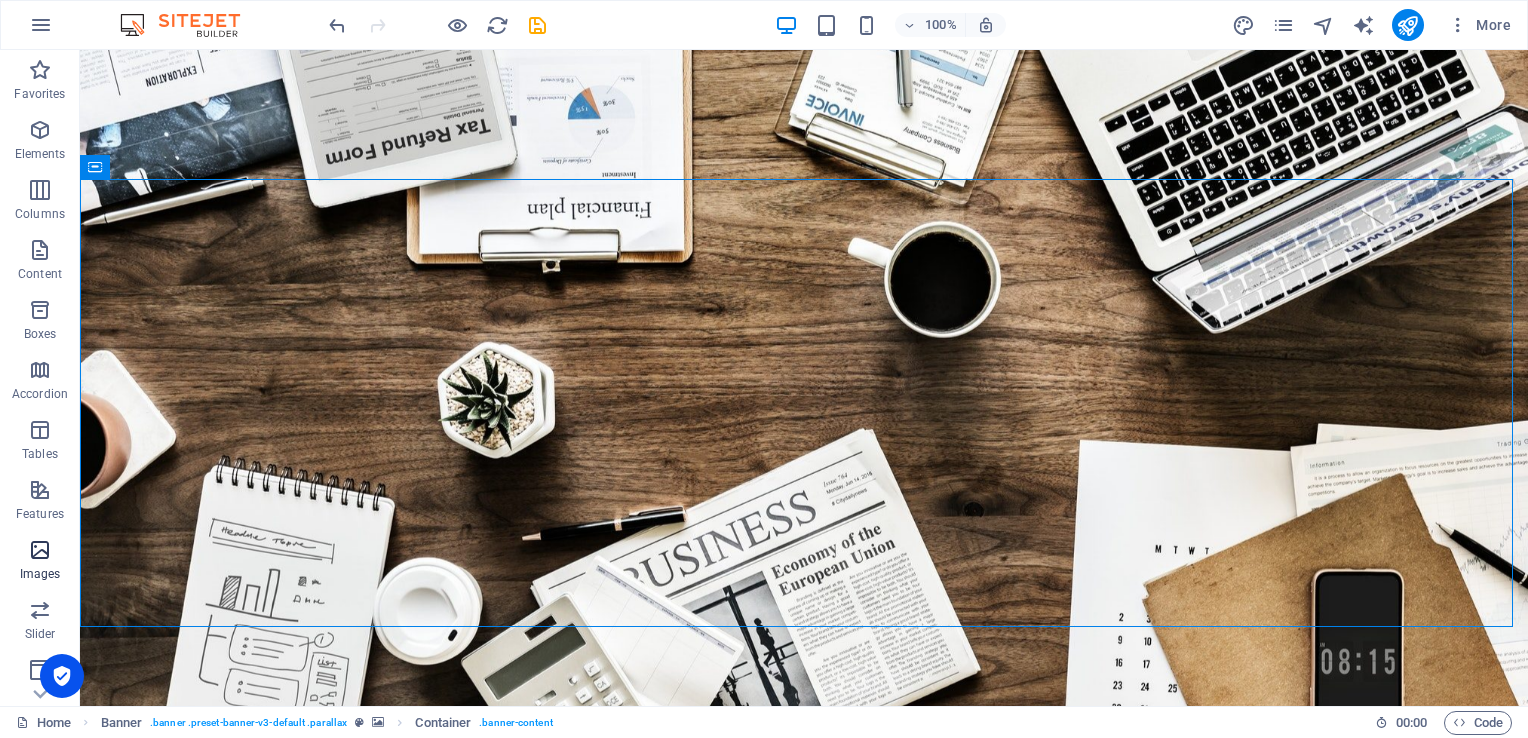 click on "Images" at bounding box center [40, 574] 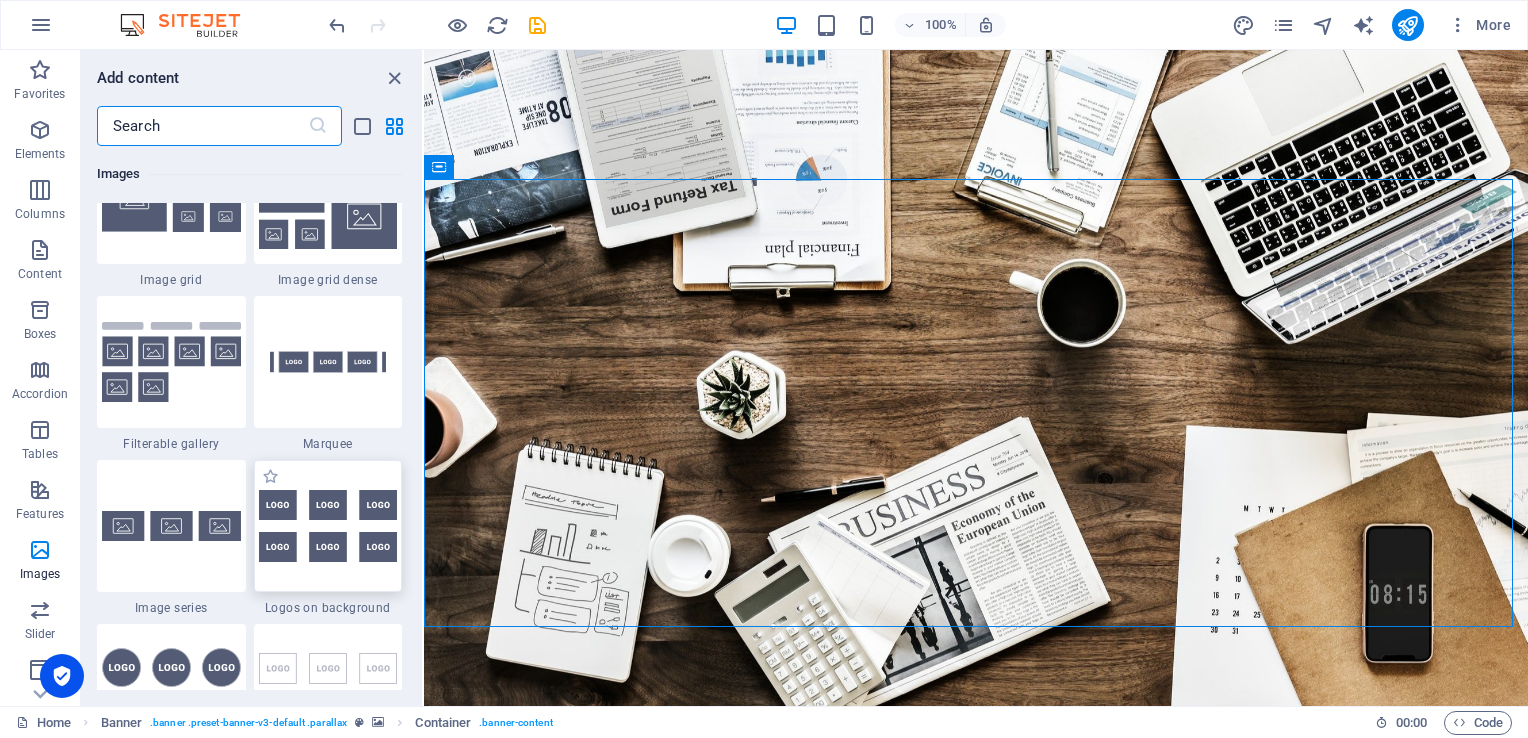 scroll, scrollTop: 10376, scrollLeft: 0, axis: vertical 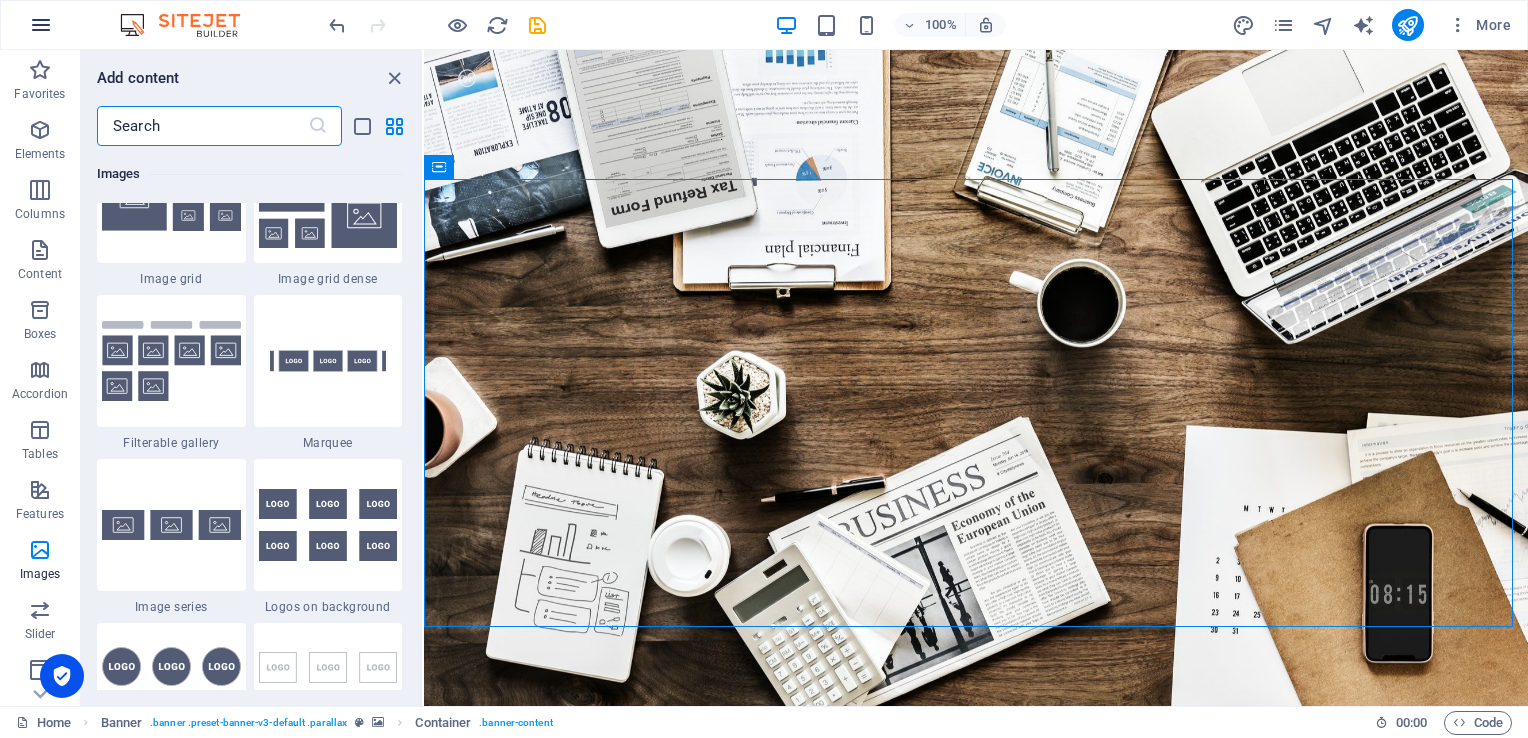 click at bounding box center (41, 25) 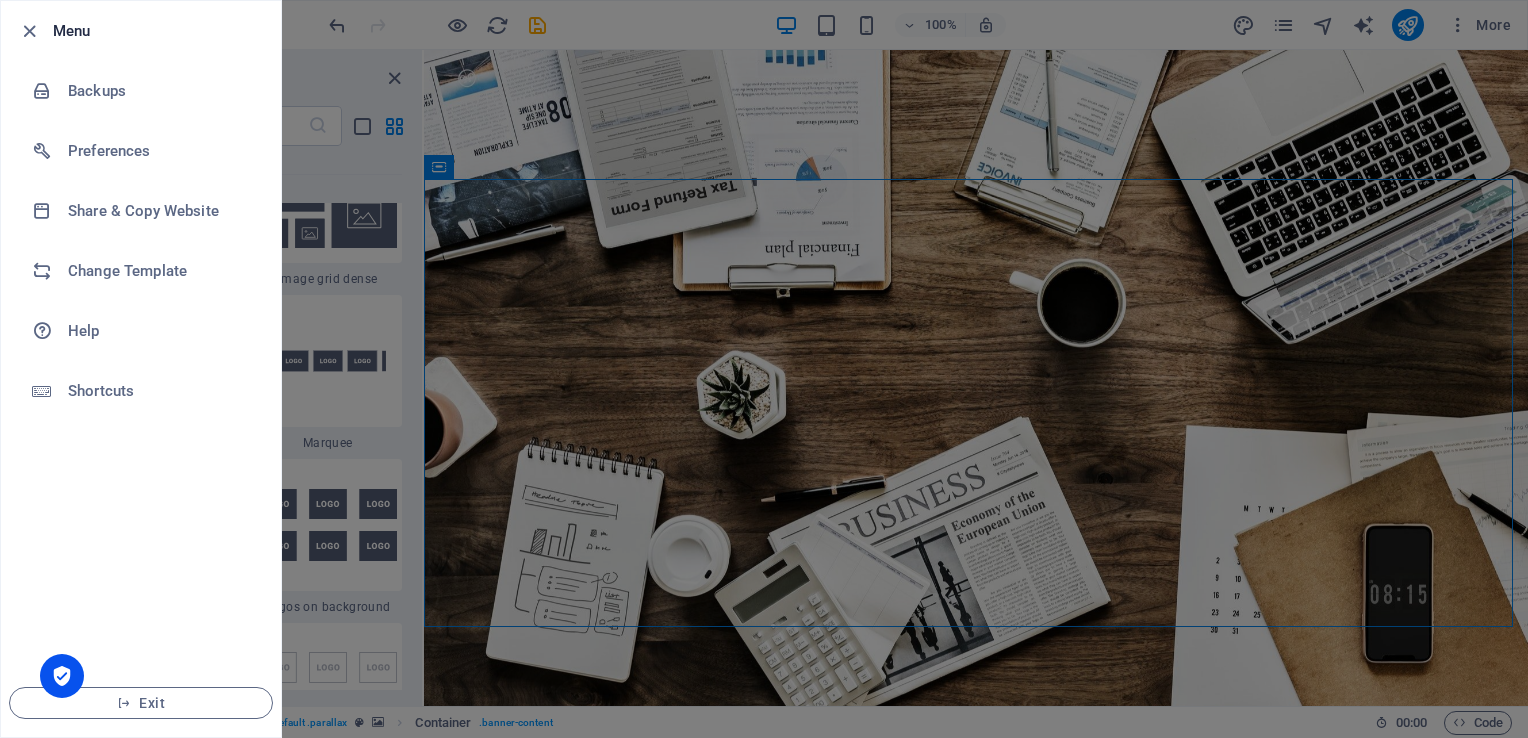 click at bounding box center [764, 369] 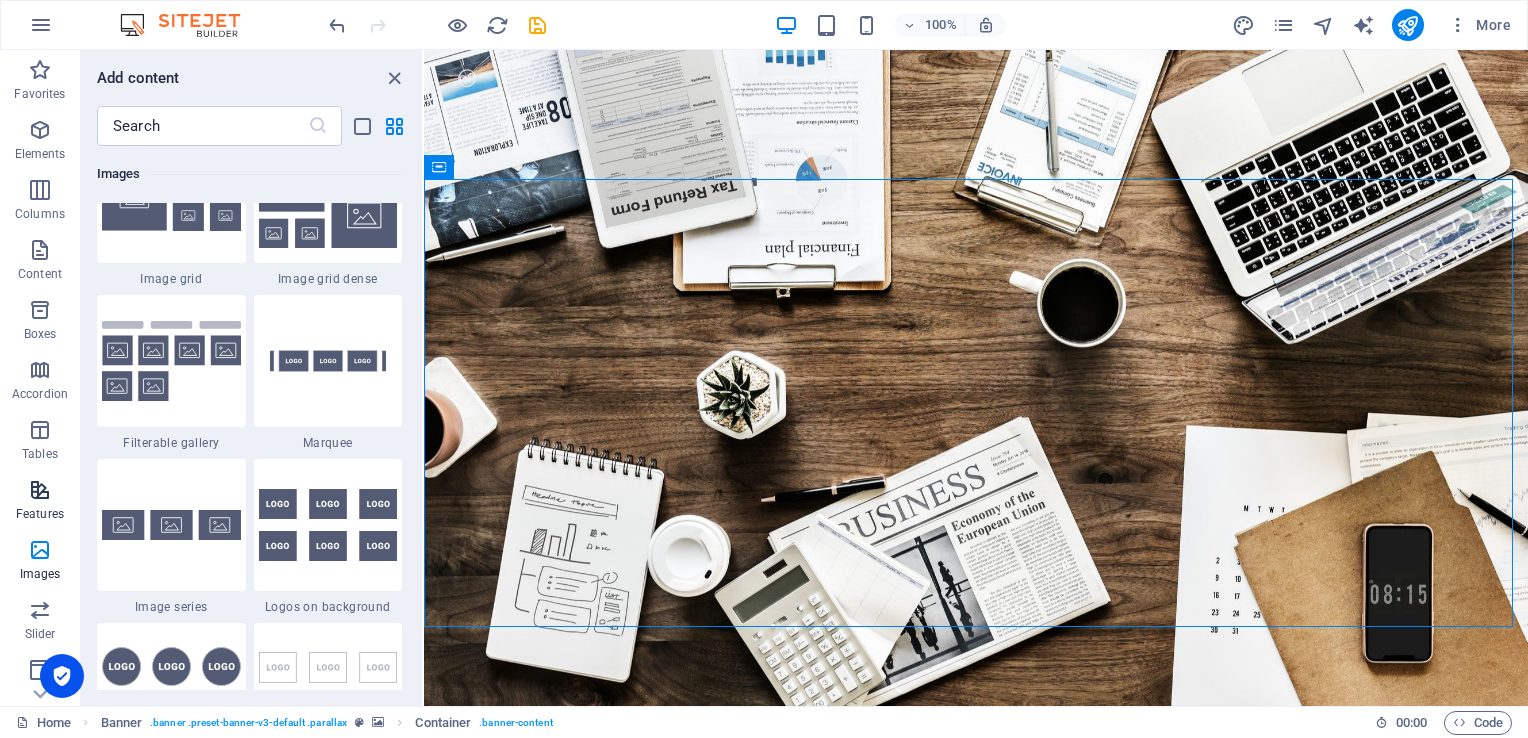 click at bounding box center [40, 490] 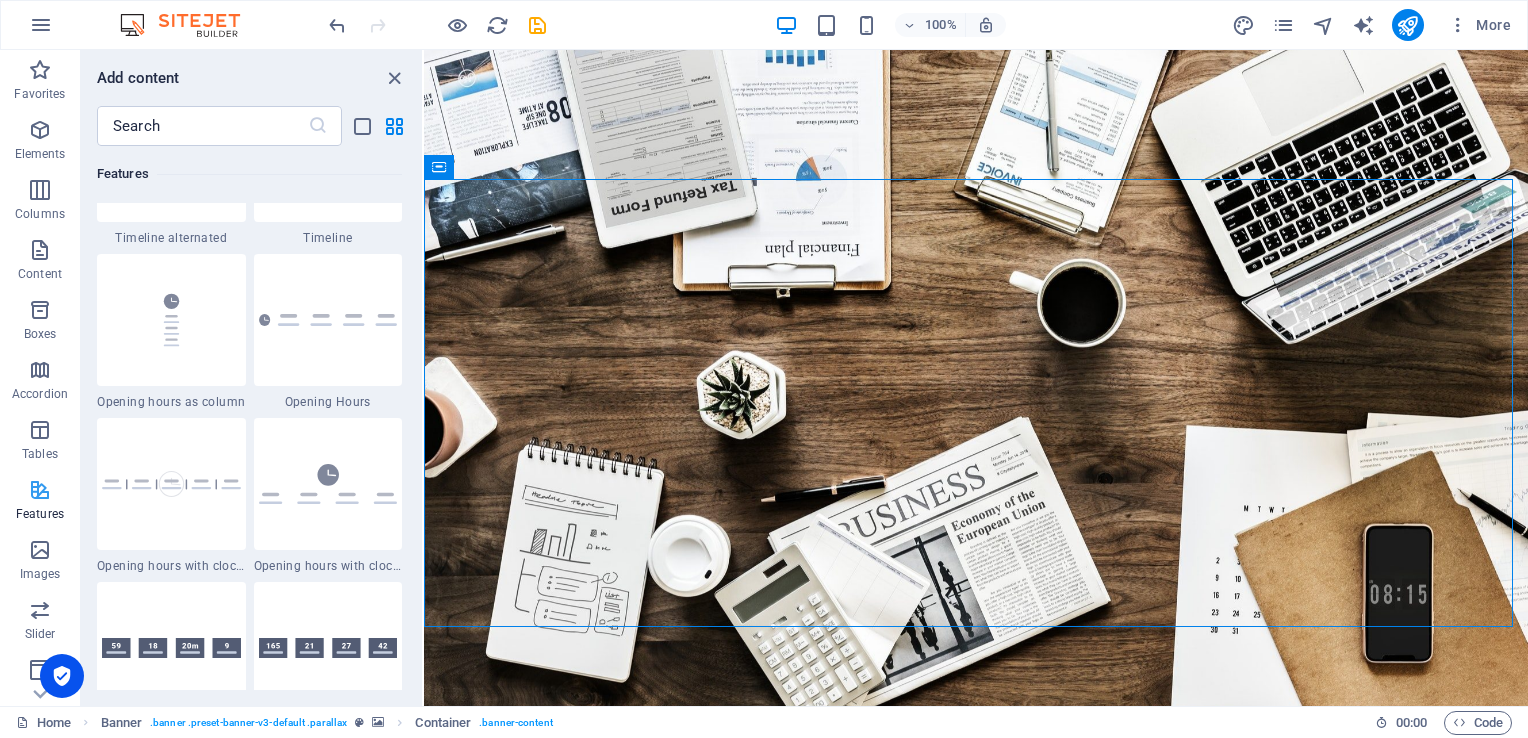 scroll, scrollTop: 7631, scrollLeft: 0, axis: vertical 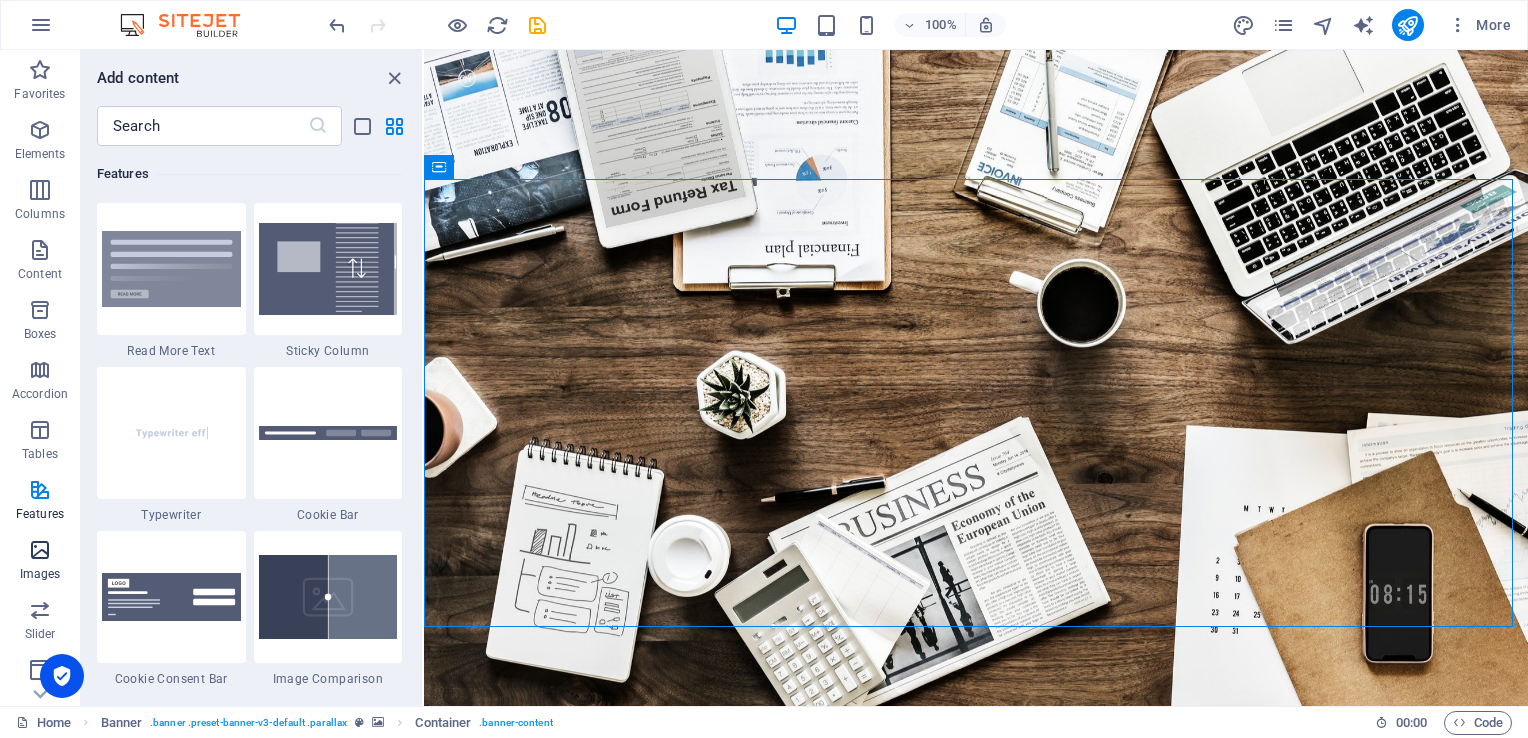 click on "Images" at bounding box center (40, 562) 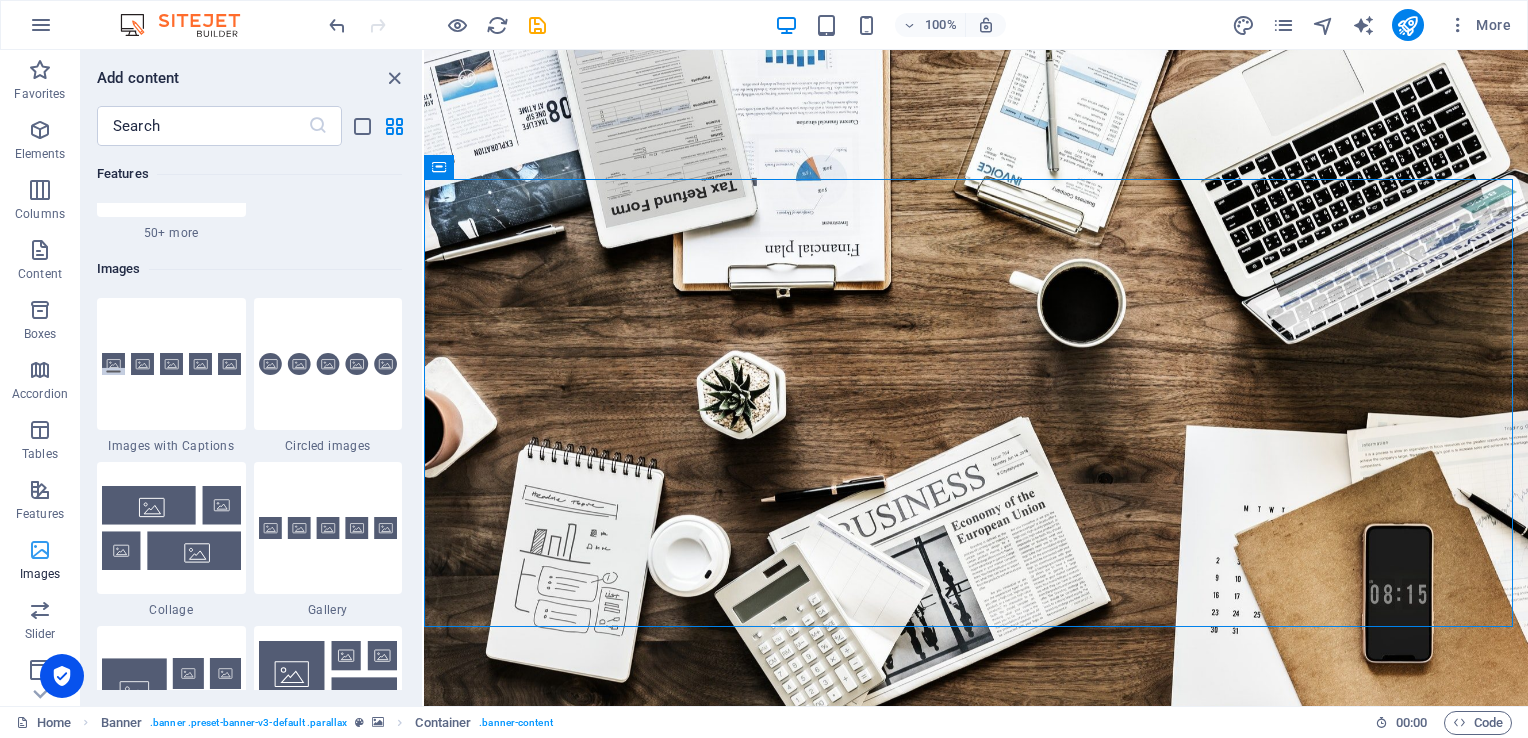 scroll, scrollTop: 9976, scrollLeft: 0, axis: vertical 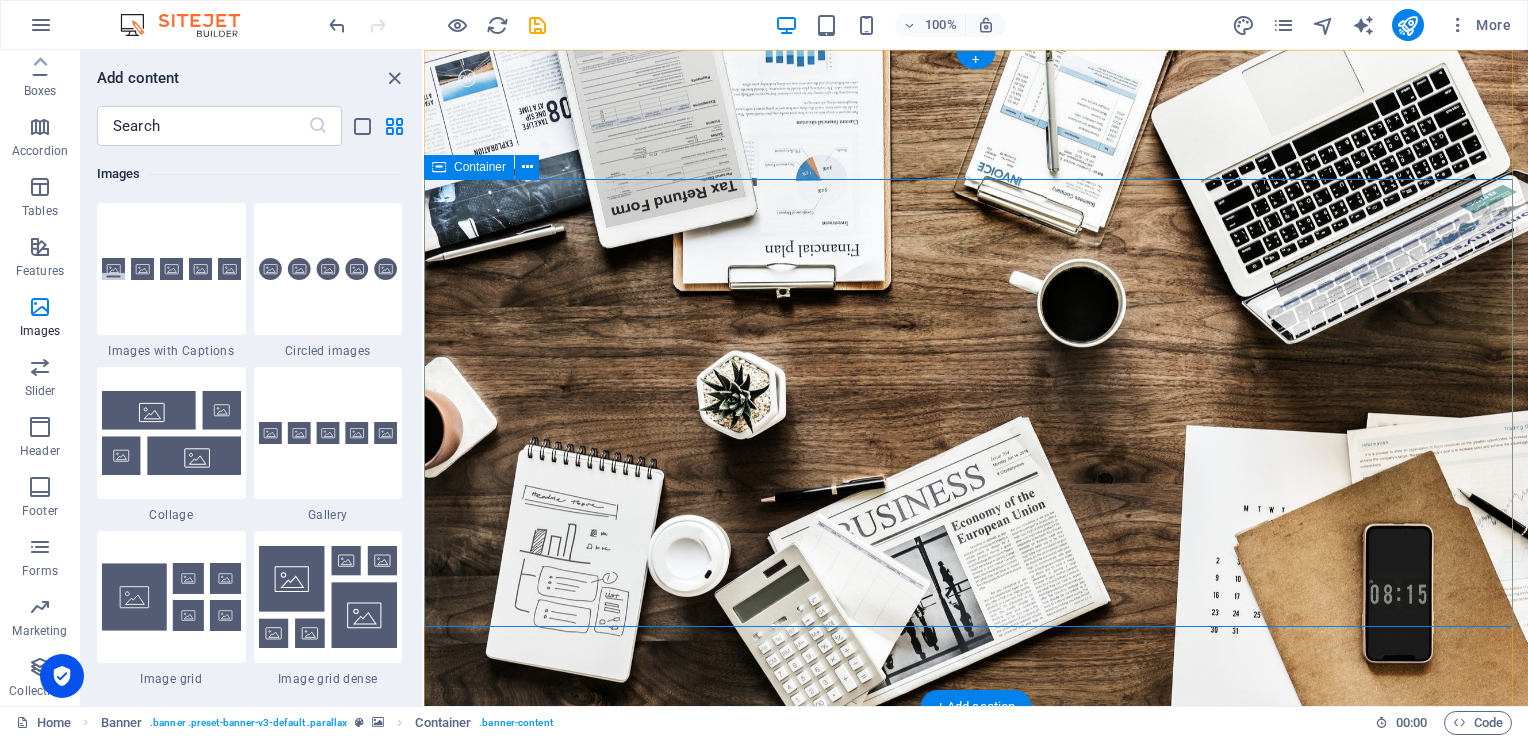 click on "O nline Marketing S OCIAL MEDIA MARKETING R EVIEW & STATISTICS Learn more" at bounding box center (976, 1046) 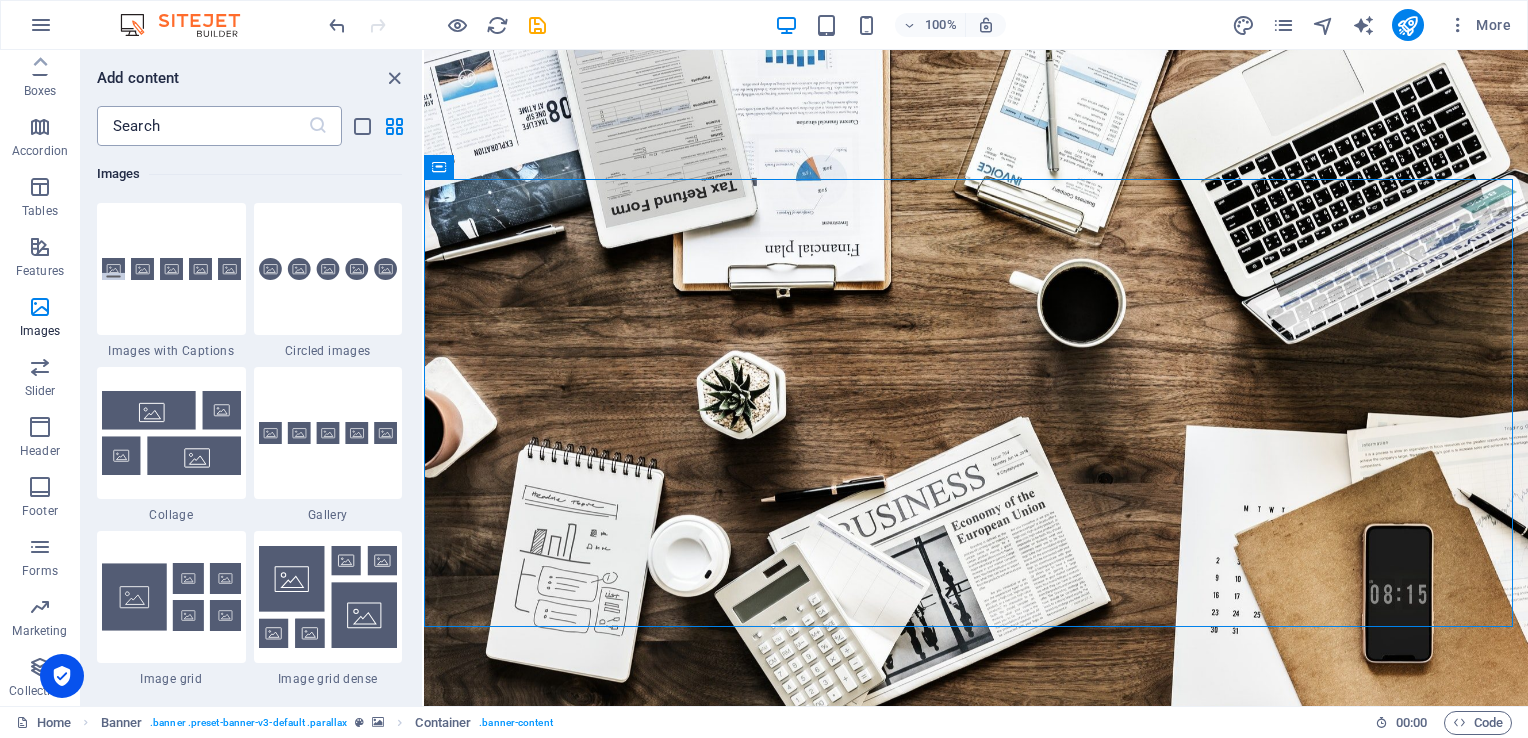 click at bounding box center [202, 126] 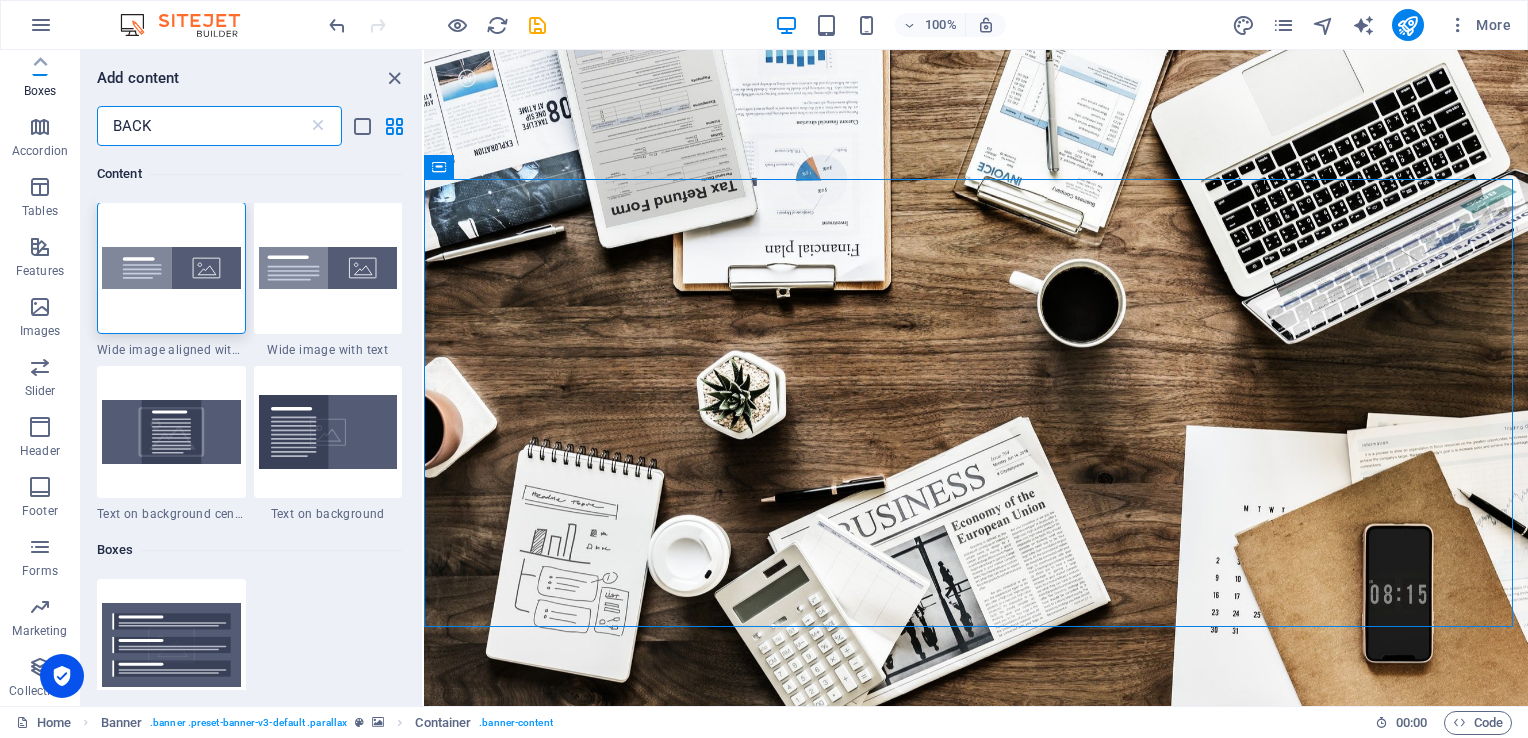 scroll, scrollTop: 0, scrollLeft: 0, axis: both 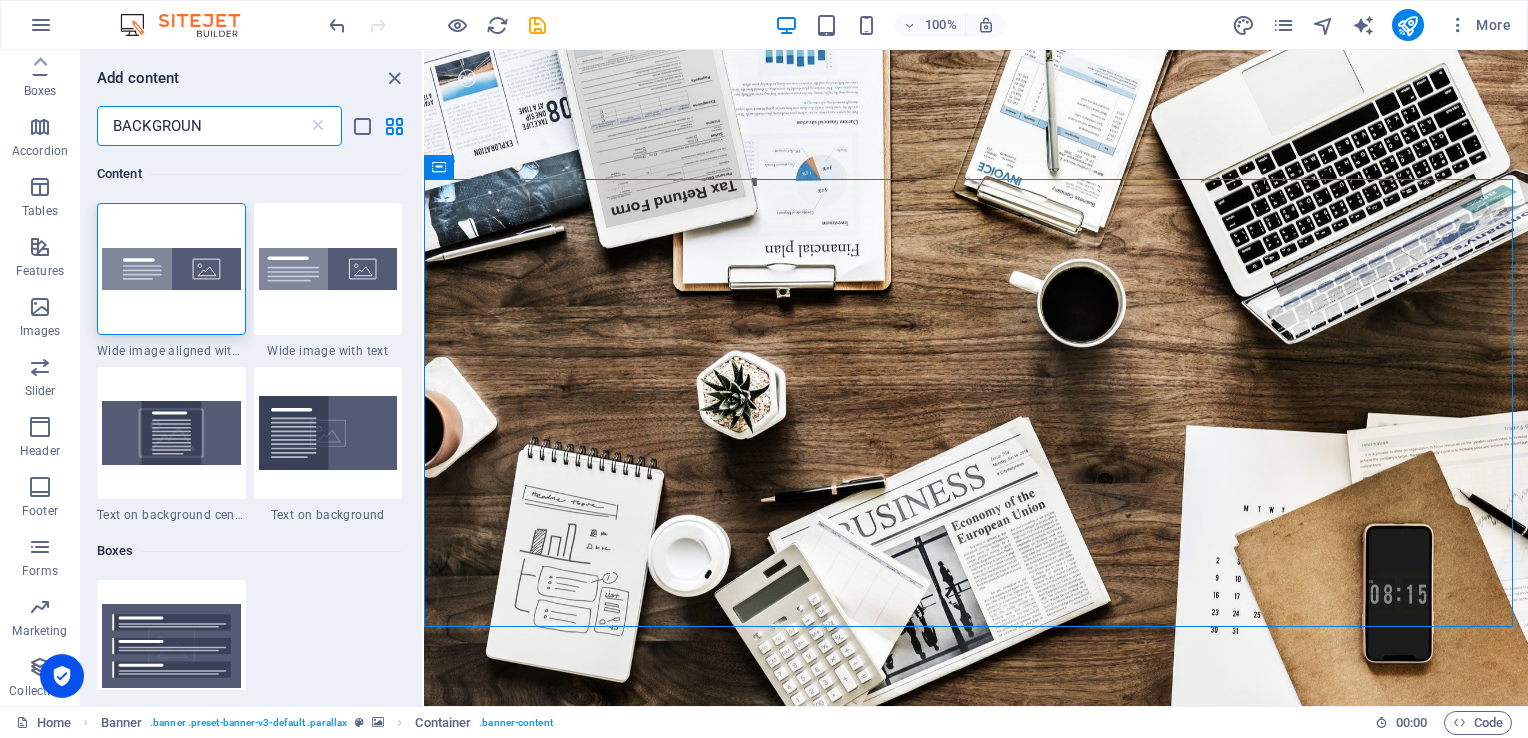 type on "BACKGROUND" 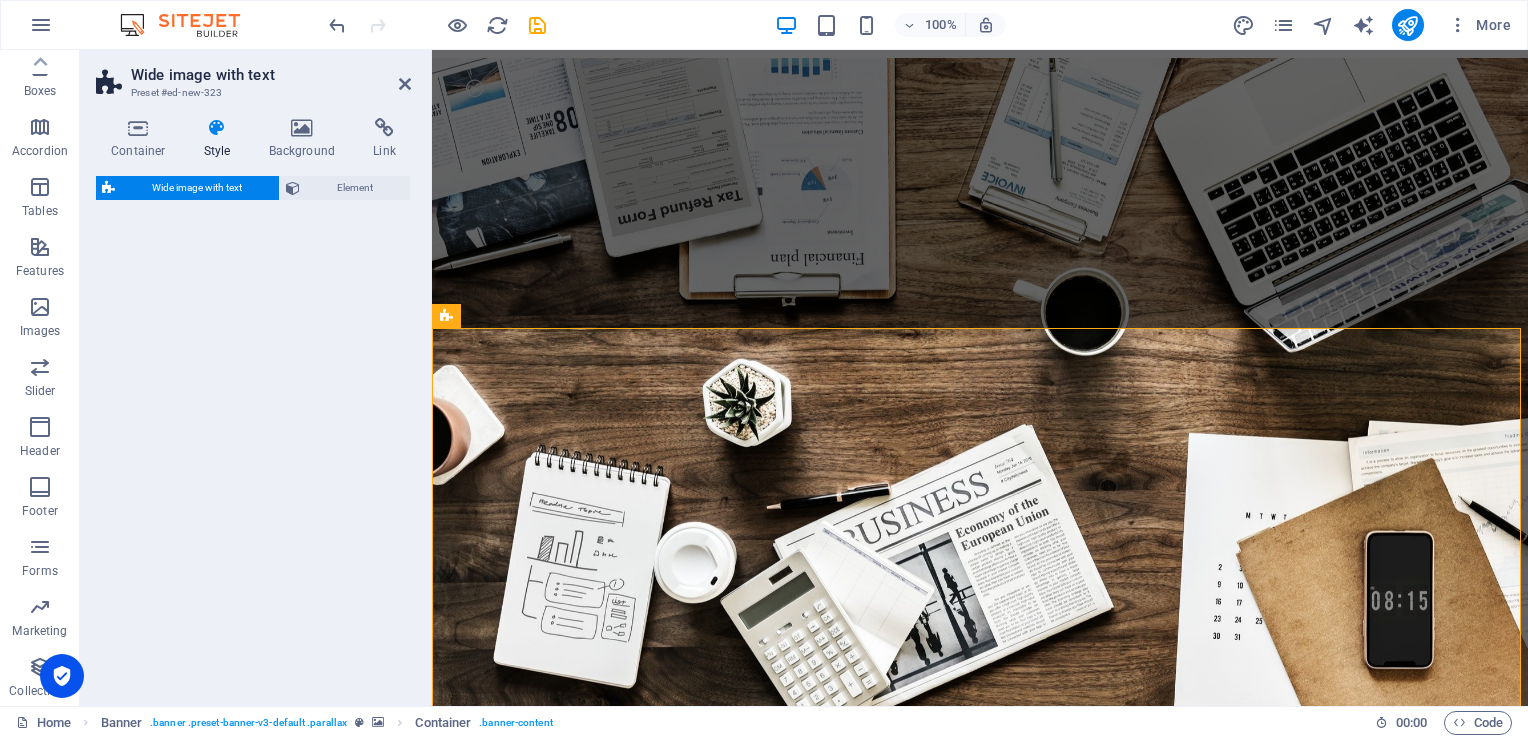 scroll, scrollTop: 539, scrollLeft: 0, axis: vertical 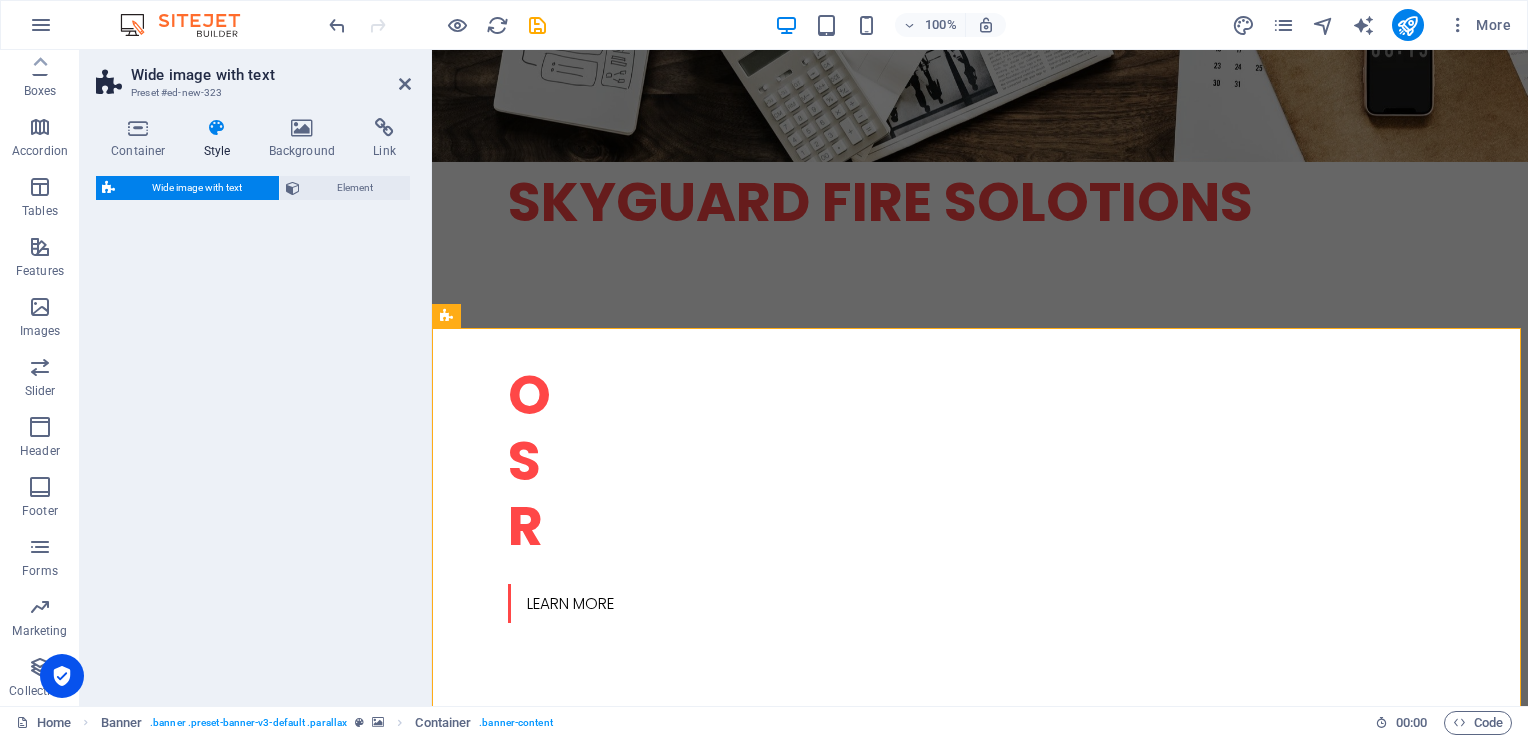 select on "%" 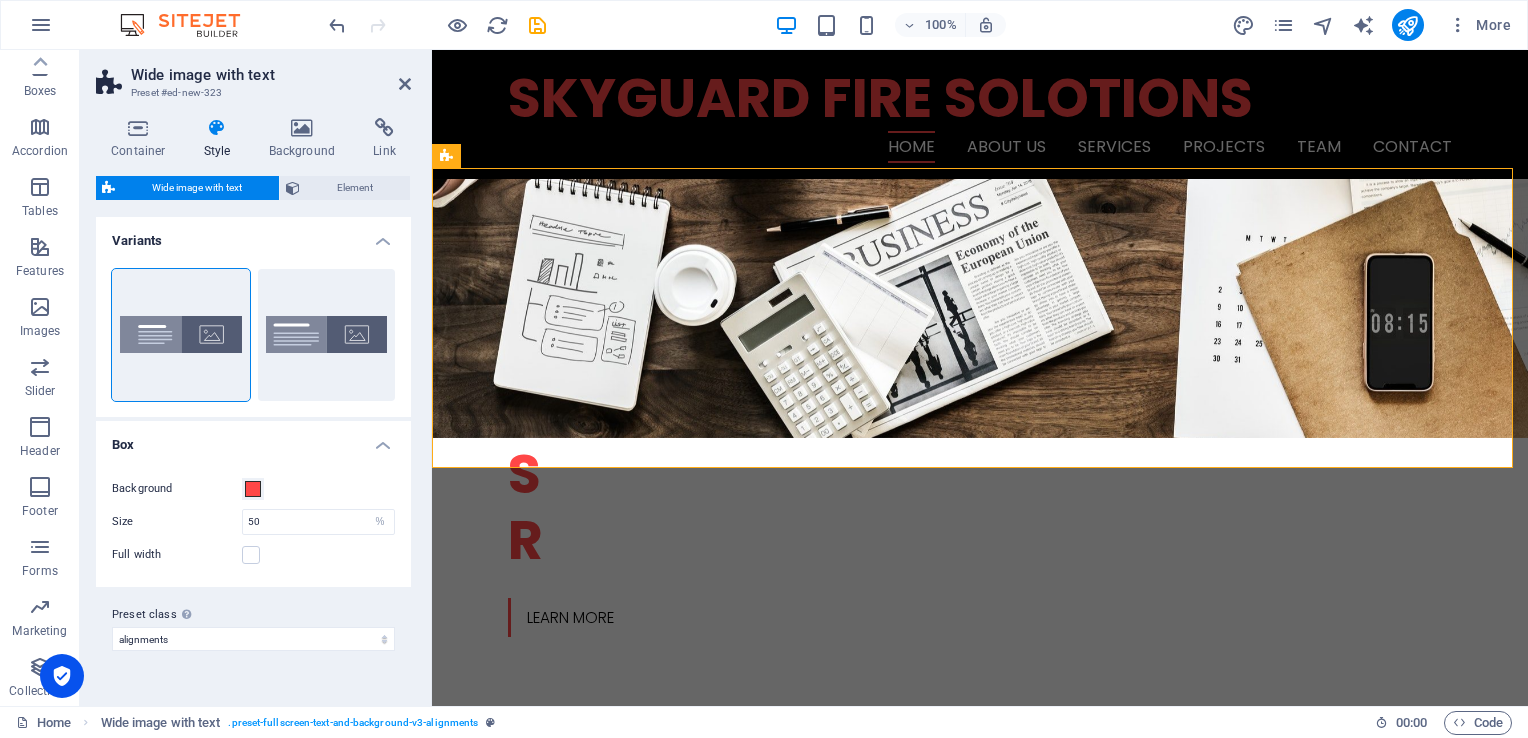 click on "Background" at bounding box center (177, 489) 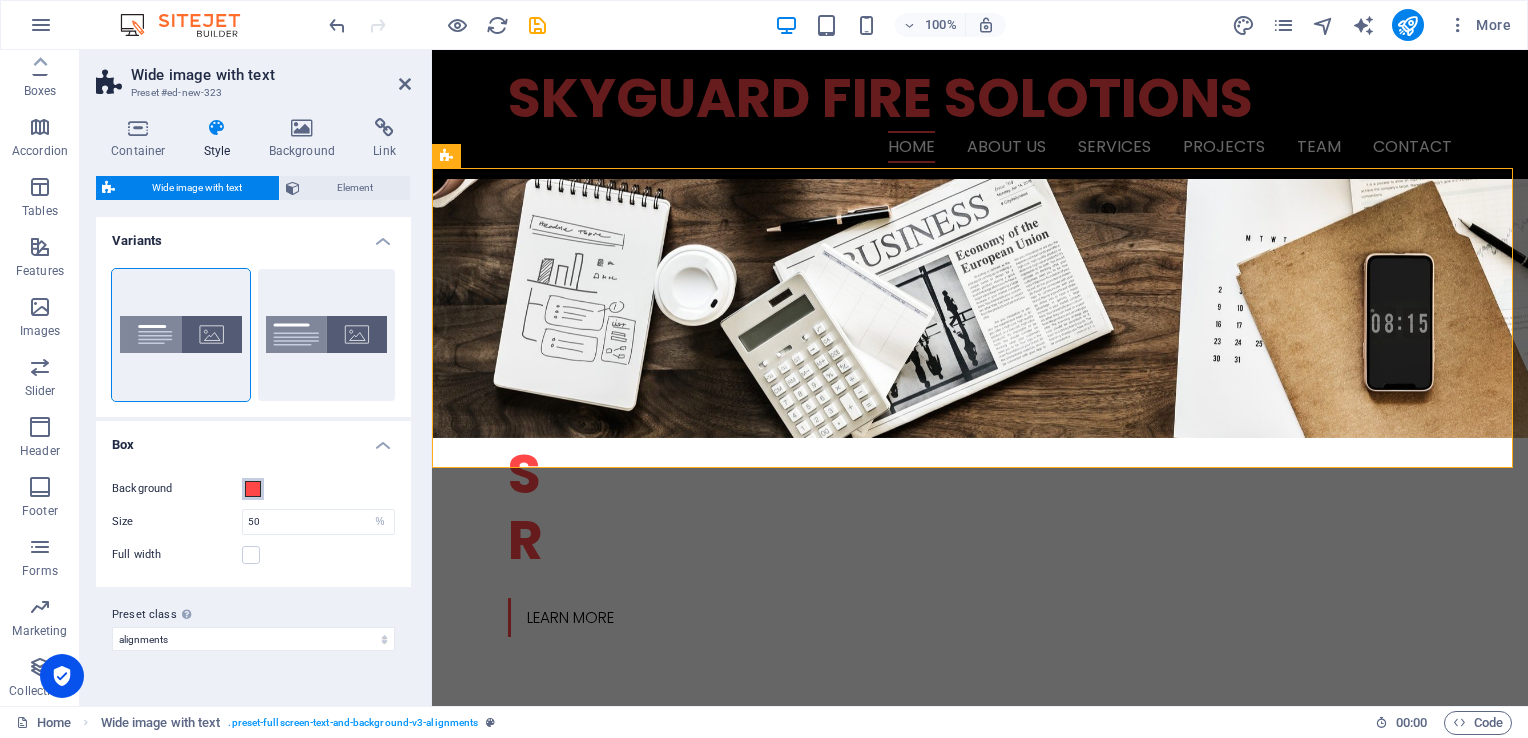 click on "Background" at bounding box center (253, 489) 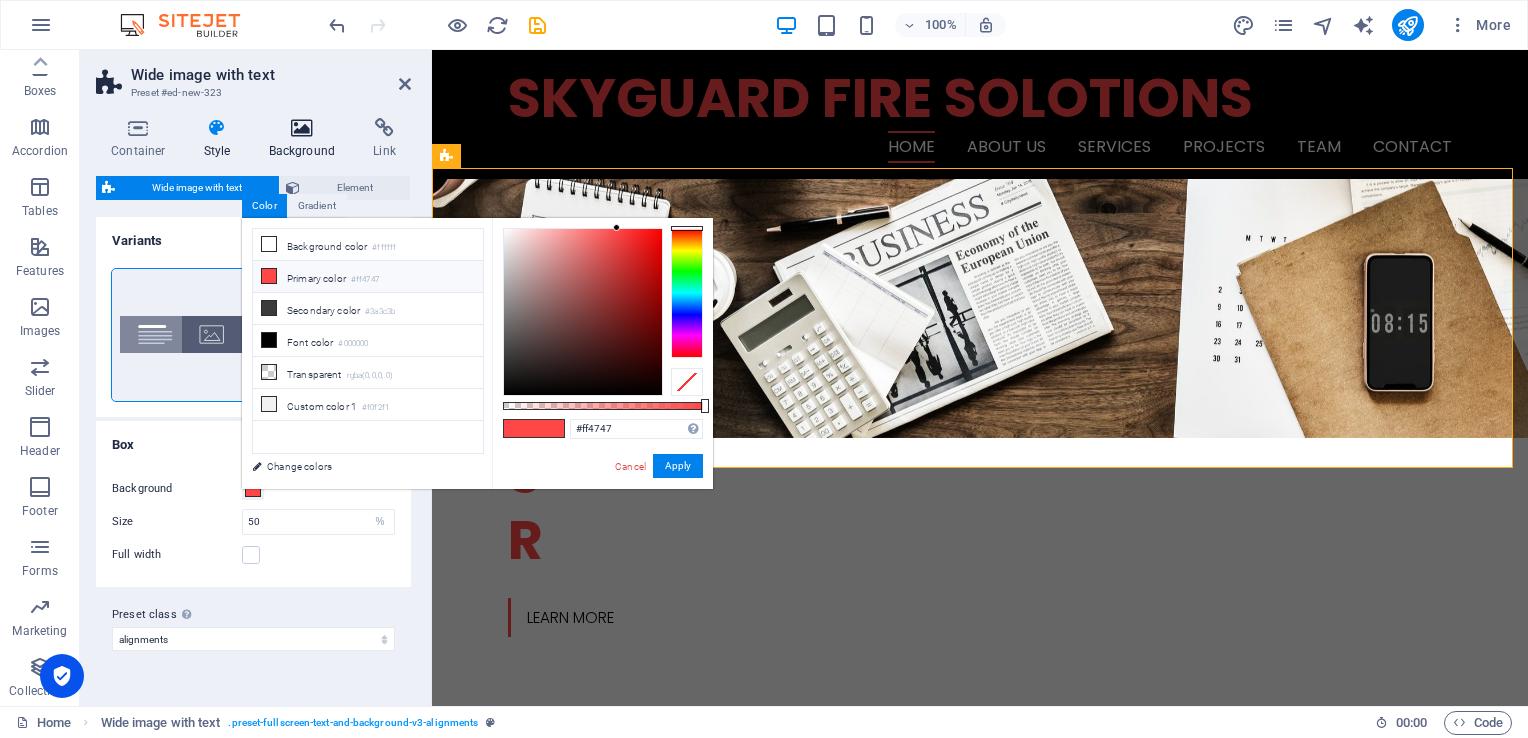 click on "Background" at bounding box center [306, 139] 